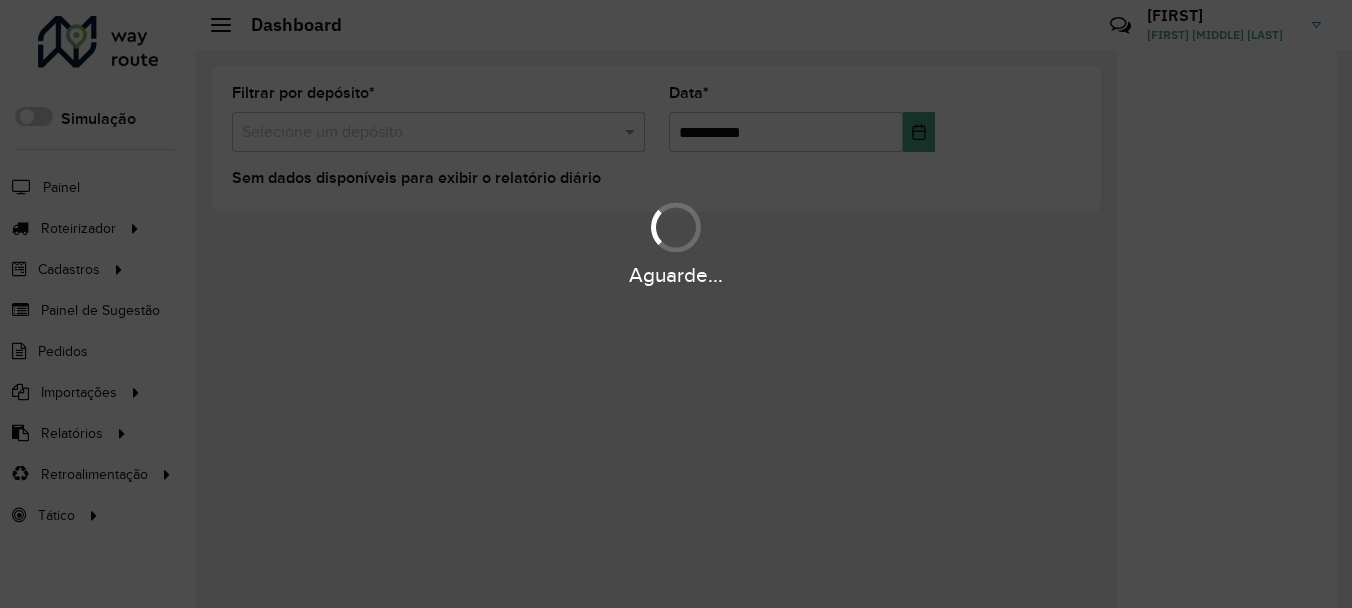 scroll, scrollTop: 0, scrollLeft: 0, axis: both 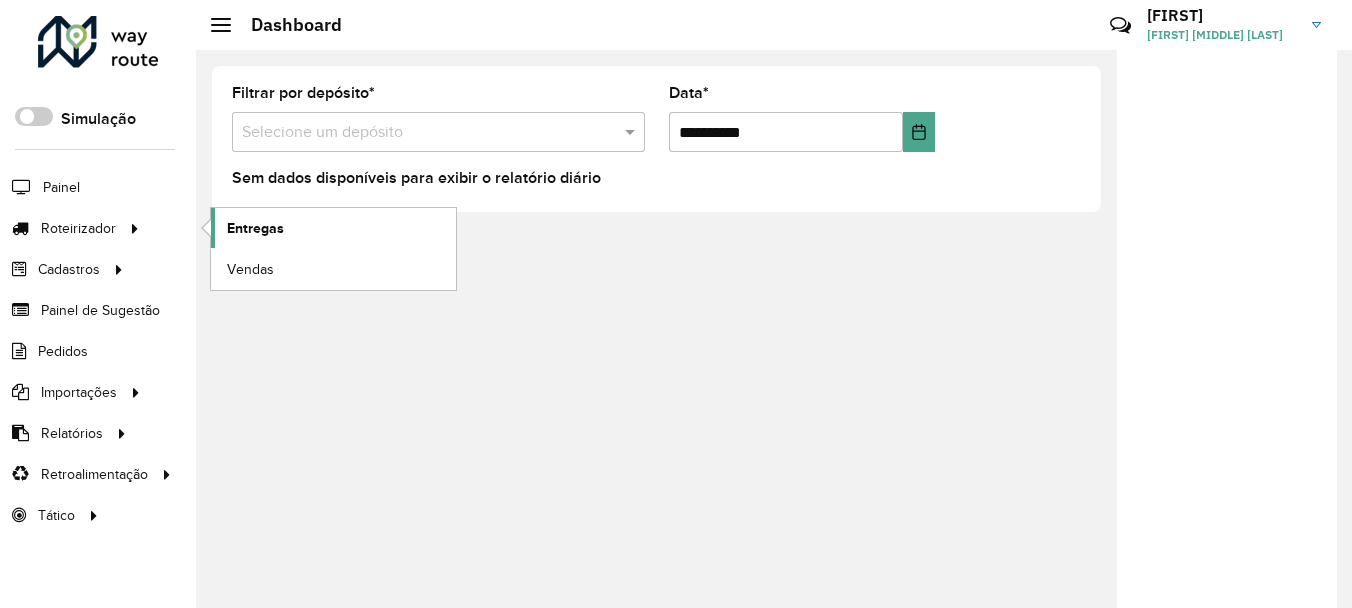 click on "Entregas" 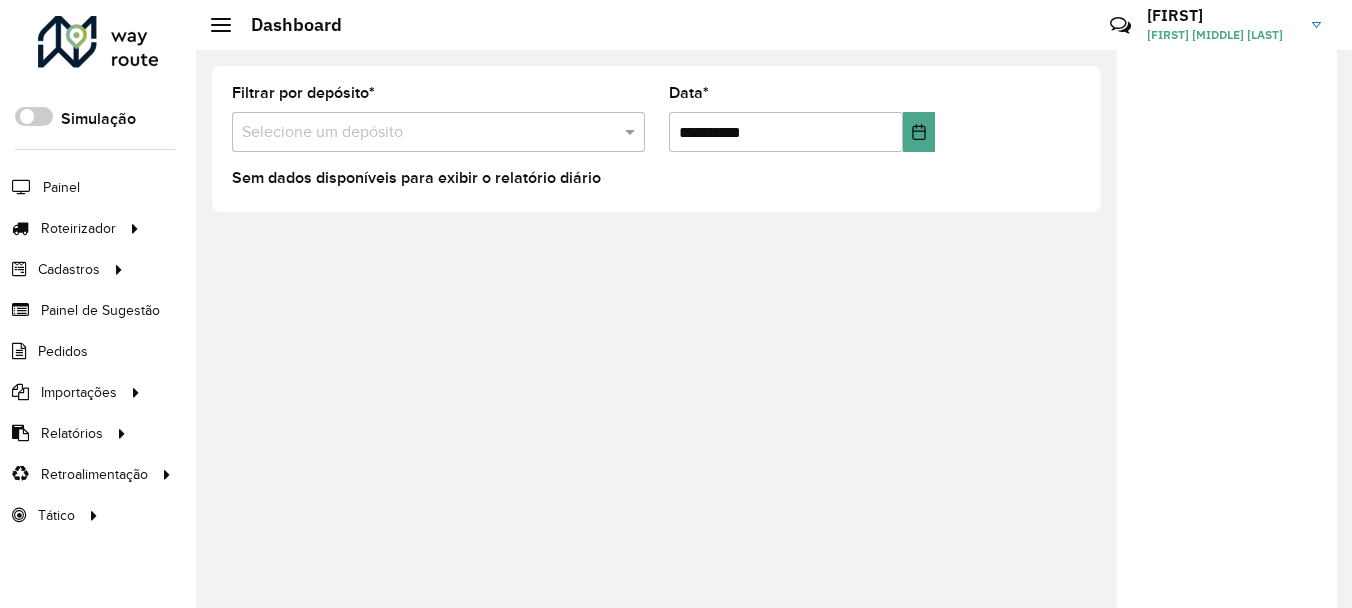 drag, startPoint x: 1229, startPoint y: 323, endPoint x: 1184, endPoint y: 321, distance: 45.044422 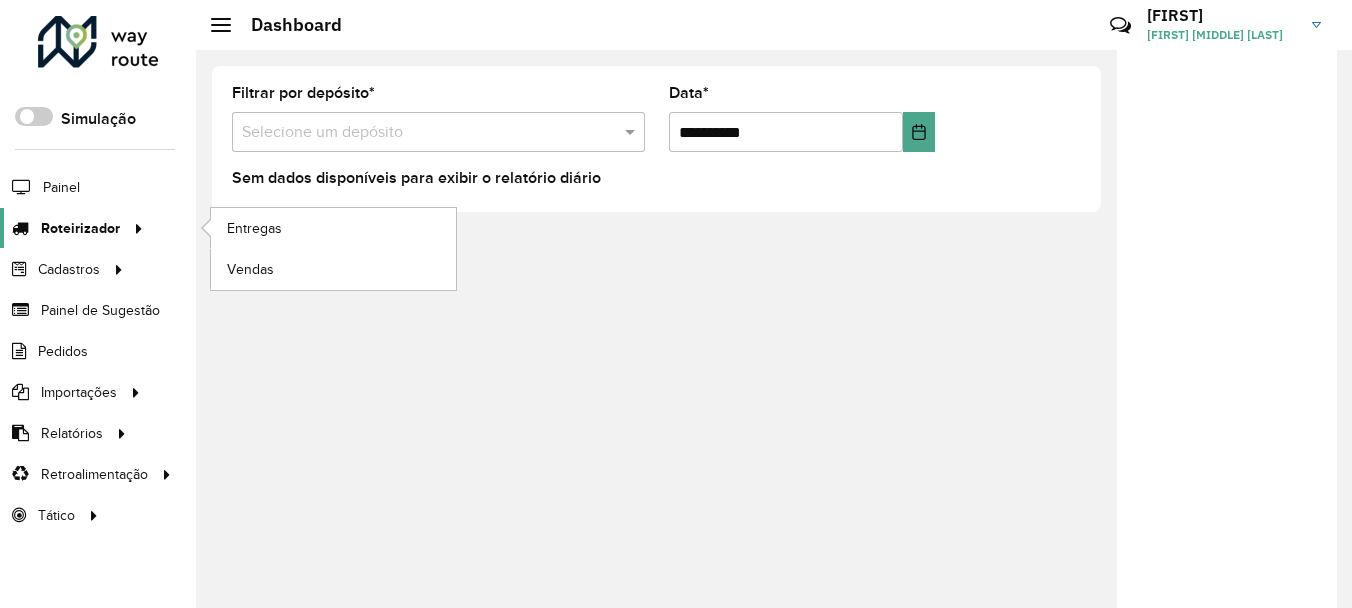 click on "Roteirizador" 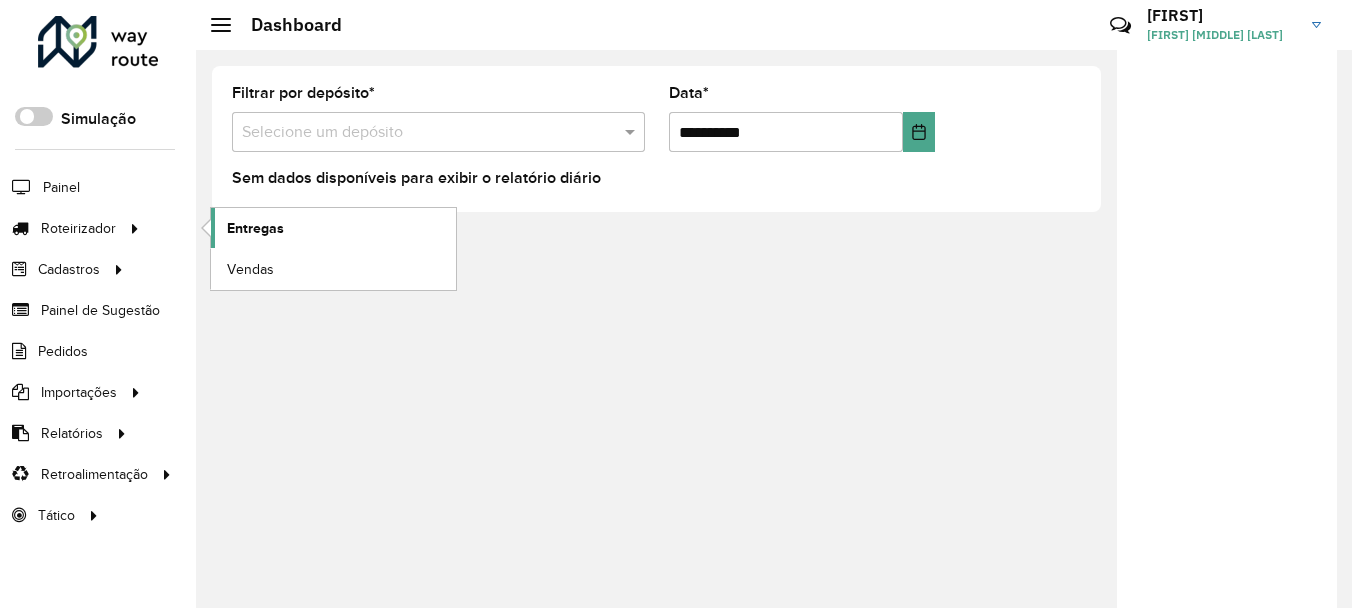click on "Entregas" 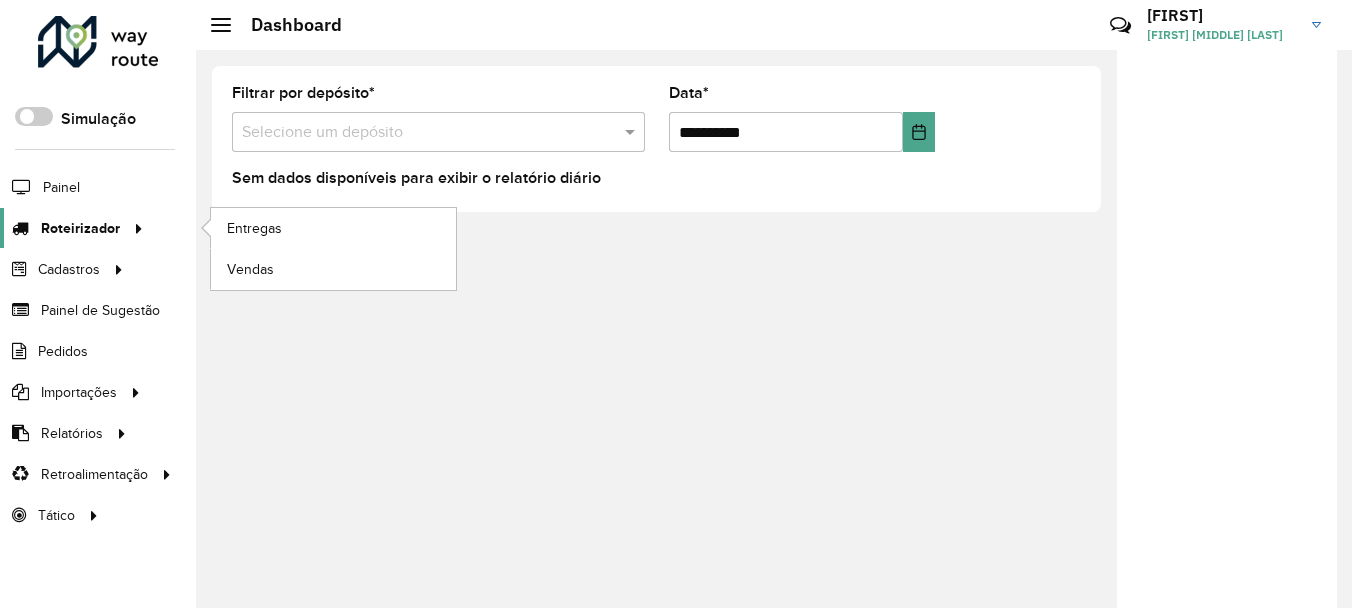 click on "Roteirizador" 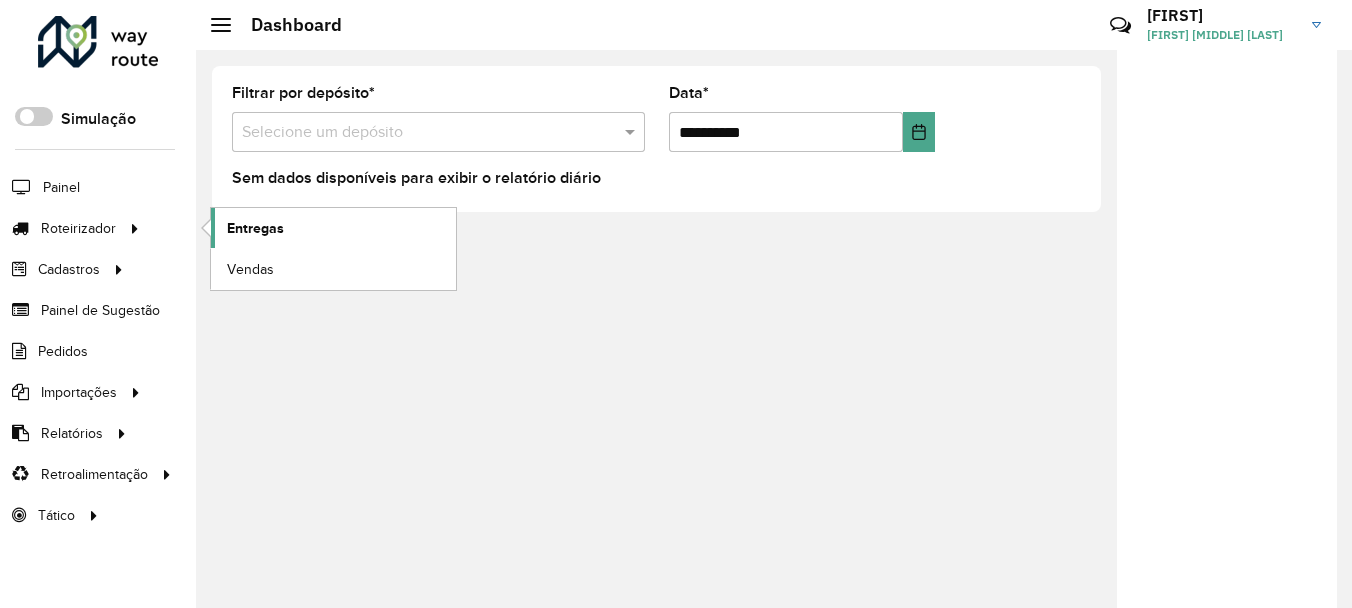 click on "Entregas" 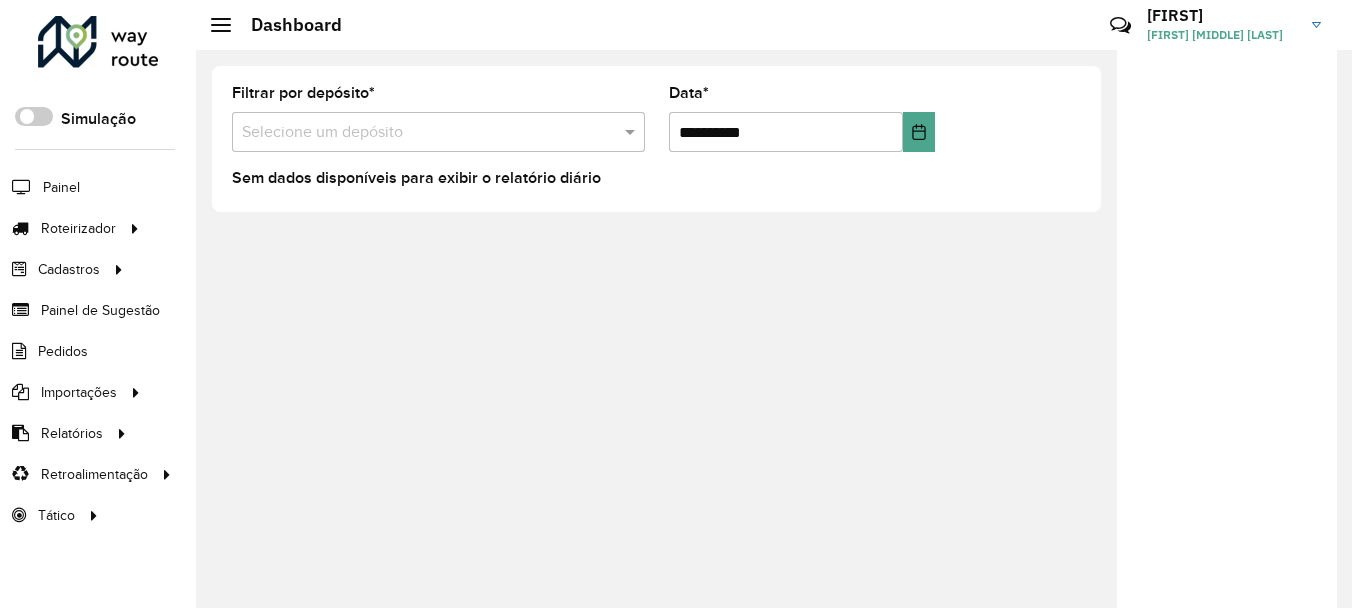 click 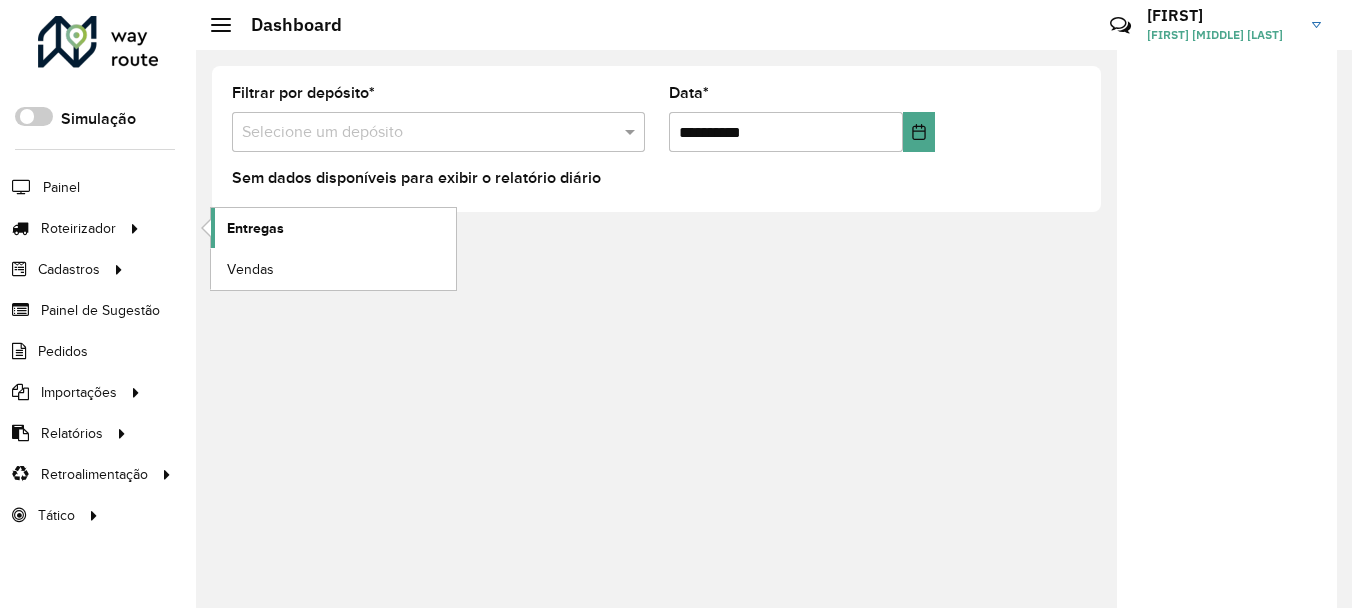 click on "Entregas" 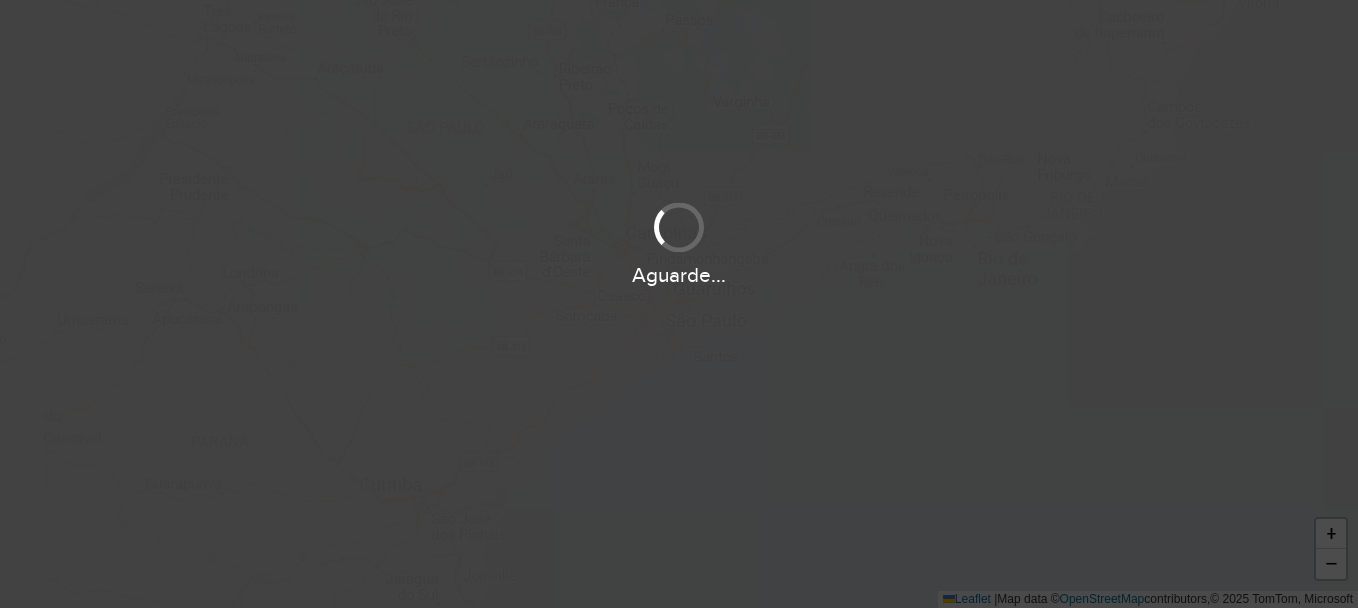 scroll, scrollTop: 0, scrollLeft: 0, axis: both 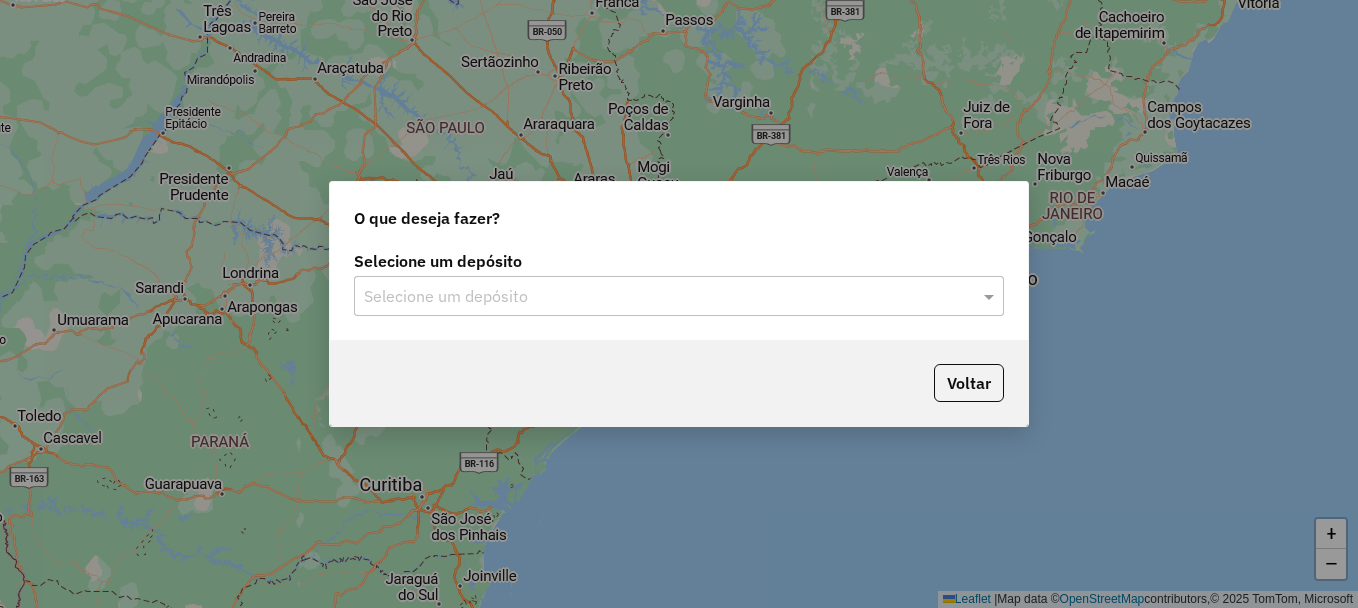 click 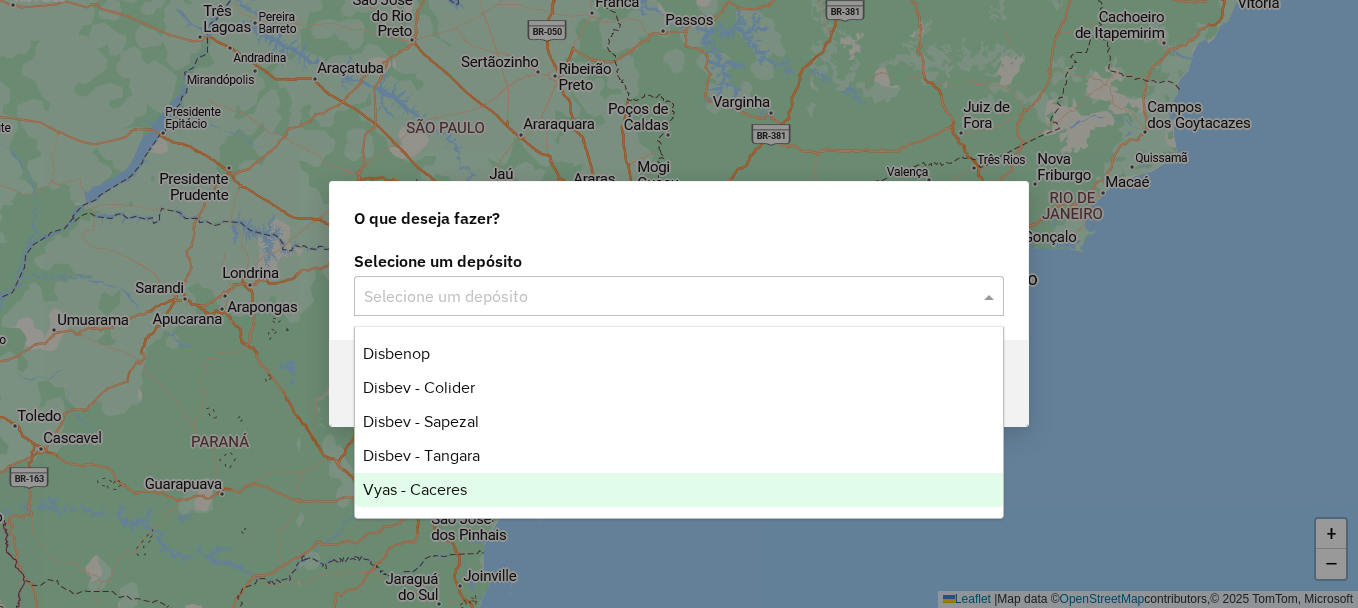 click on "Vyas - Caceres" at bounding box center [679, 490] 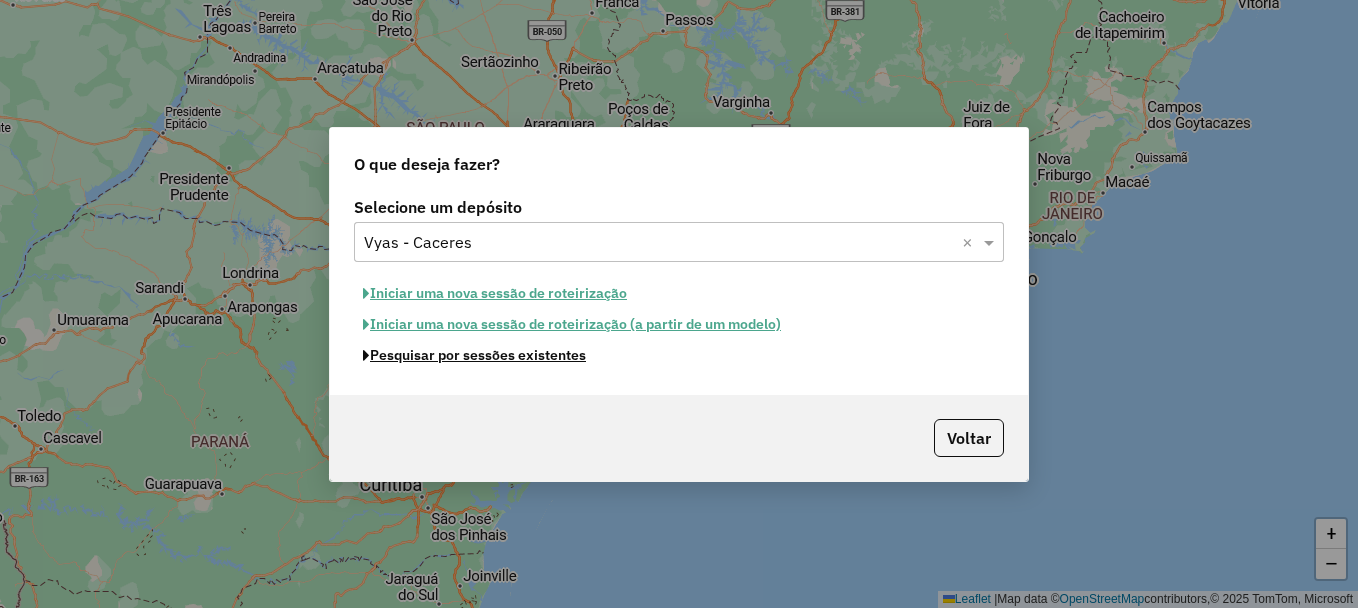 click on "Pesquisar por sessões existentes" 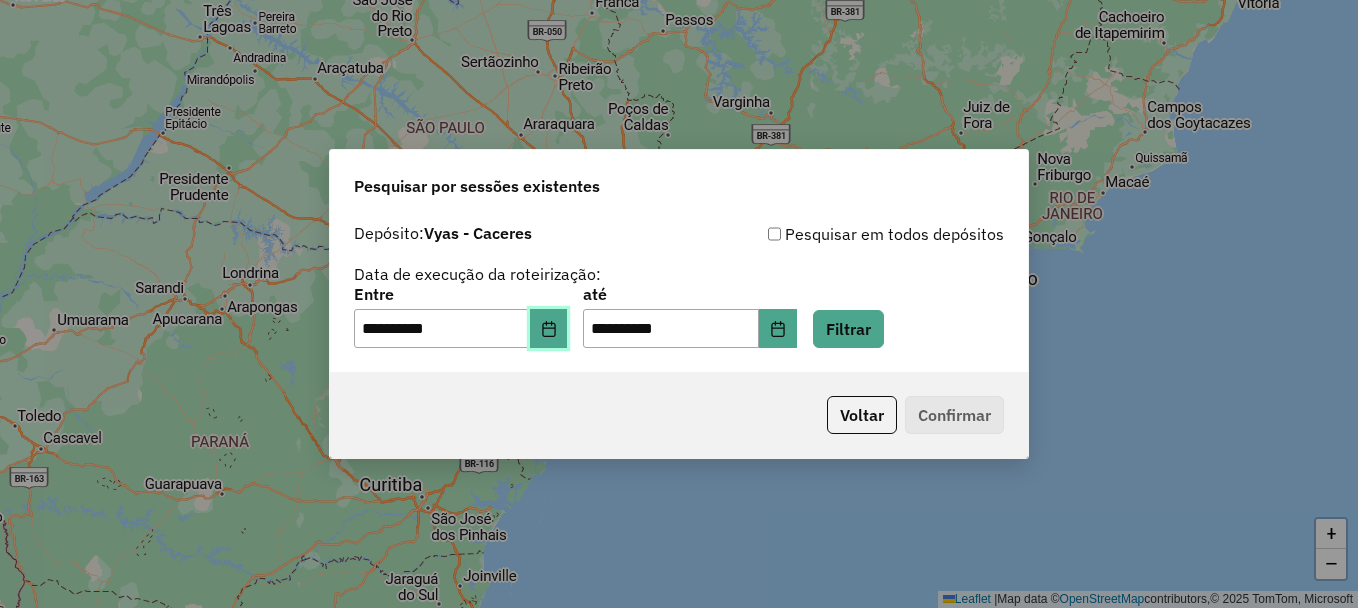 click at bounding box center [549, 329] 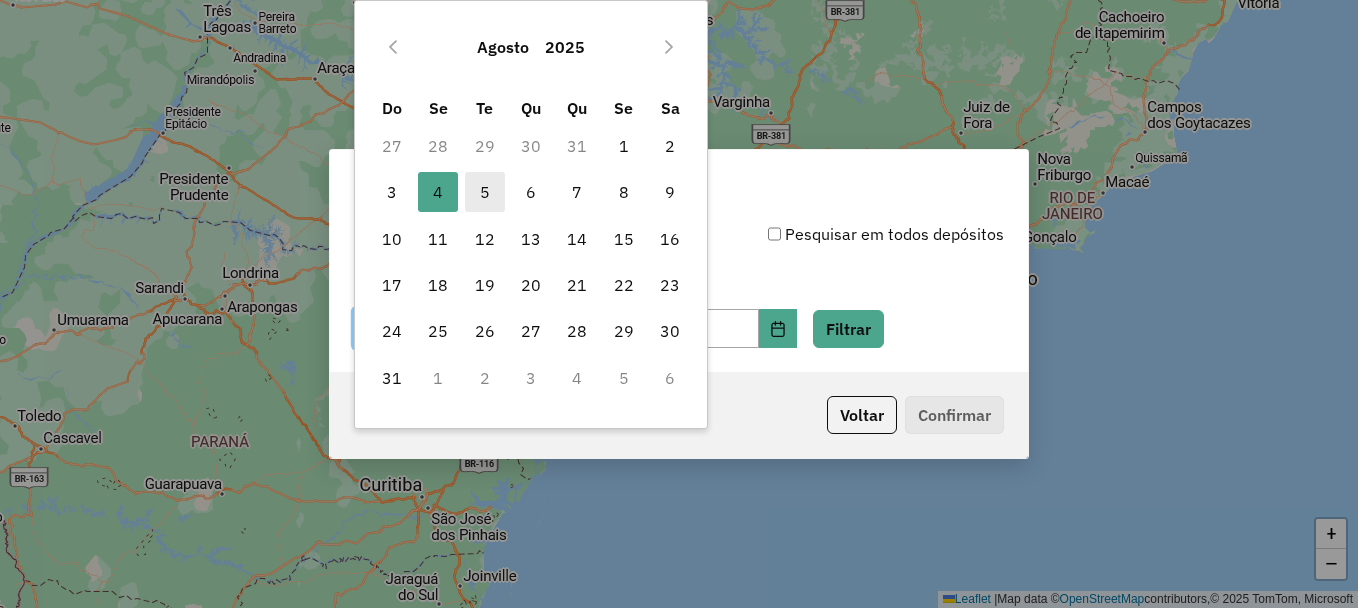 click on "5" at bounding box center [485, 192] 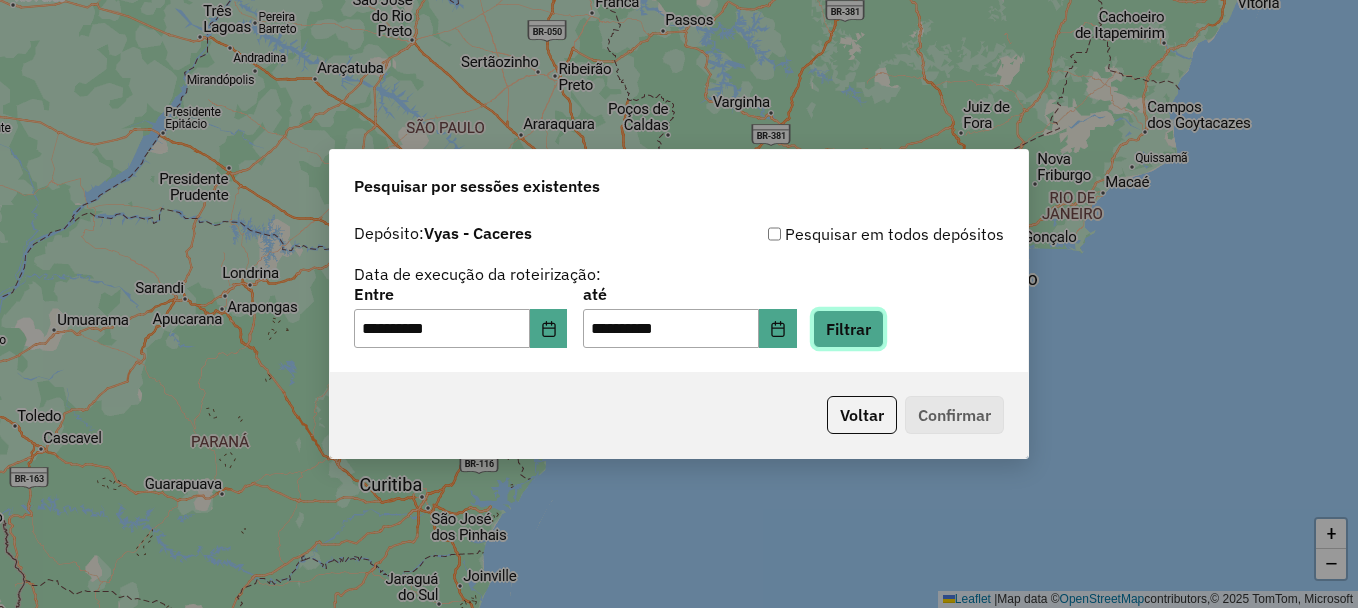 click on "Filtrar" 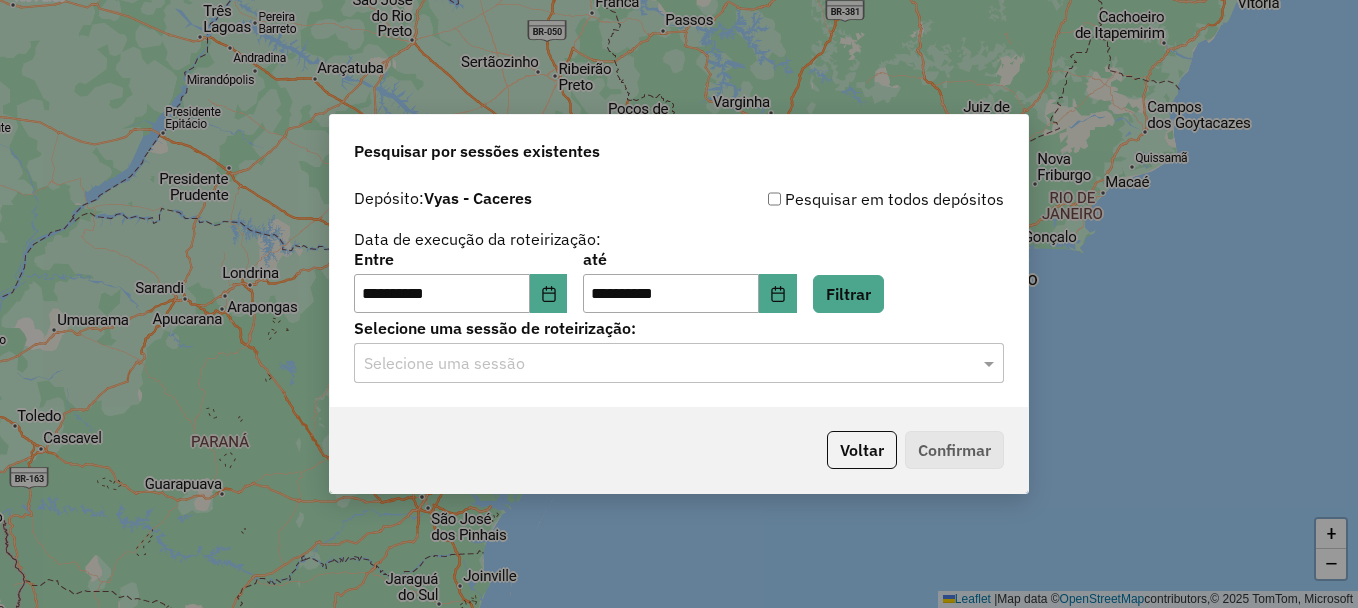 click on "Selecione uma sessão" 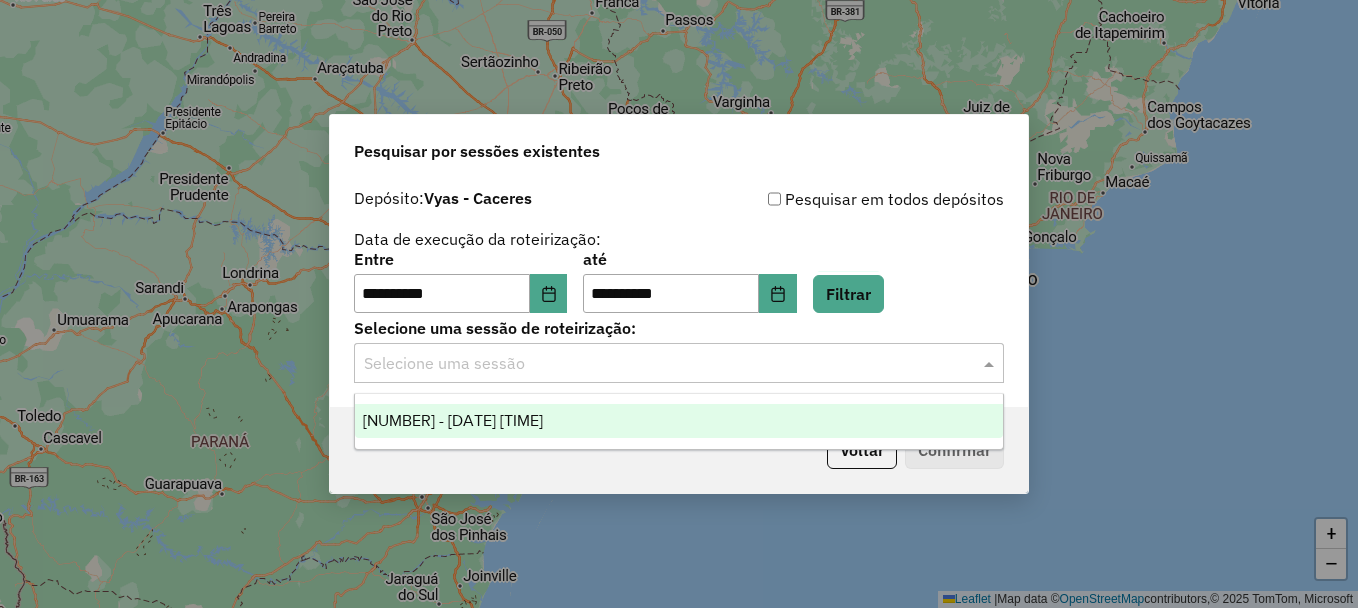 click on "974808 - 05/08/2025 19:05" at bounding box center [679, 421] 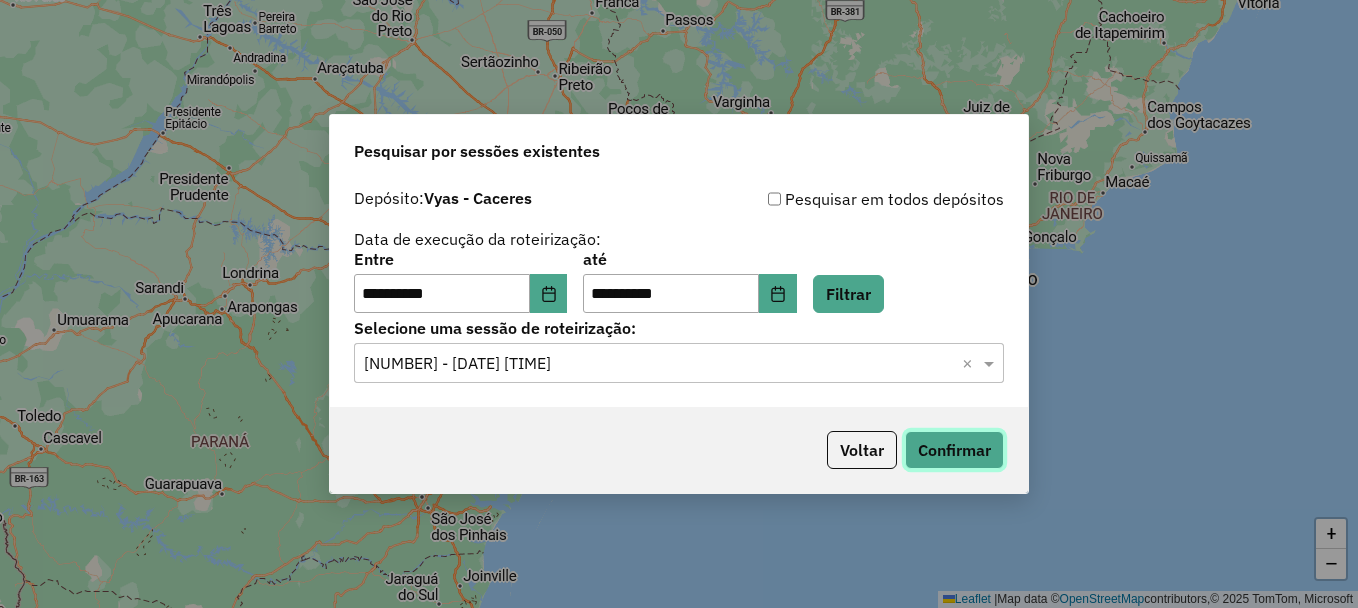 click on "Confirmar" 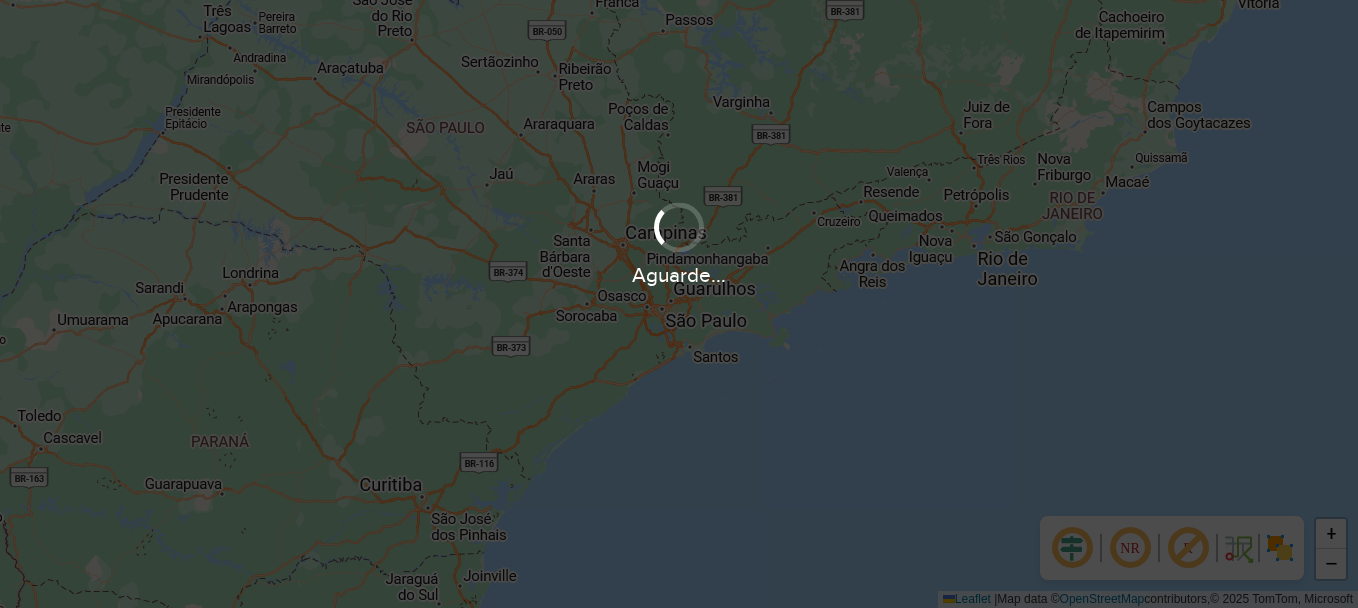 scroll, scrollTop: 0, scrollLeft: 0, axis: both 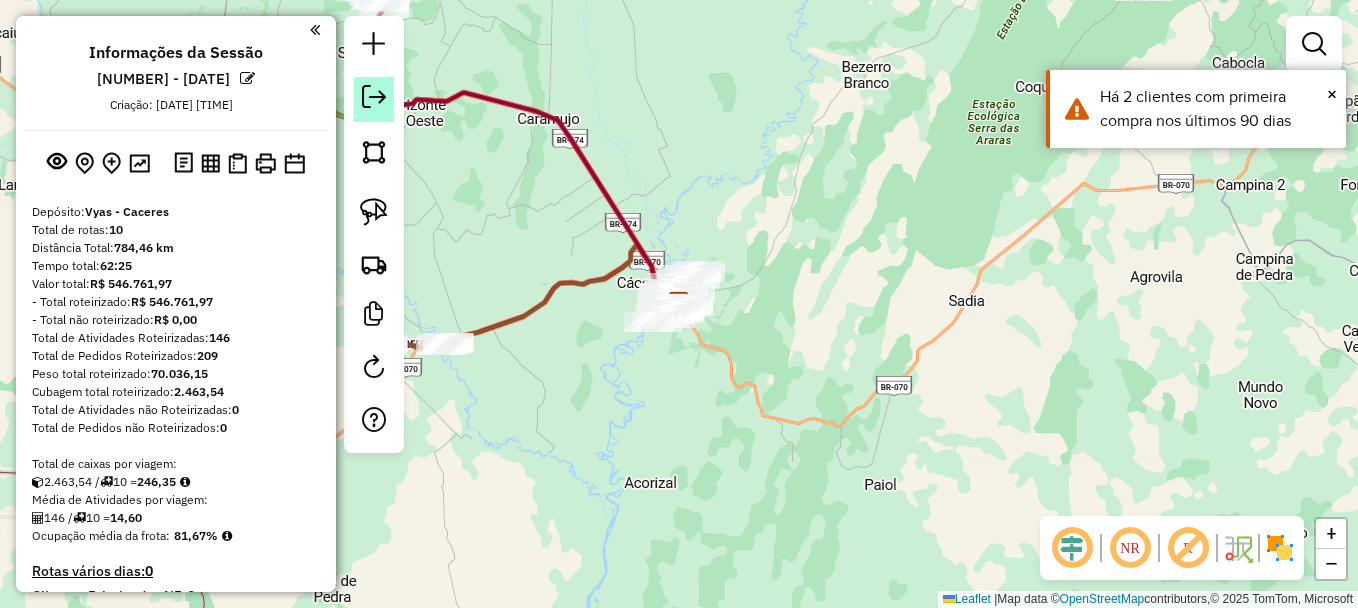 click 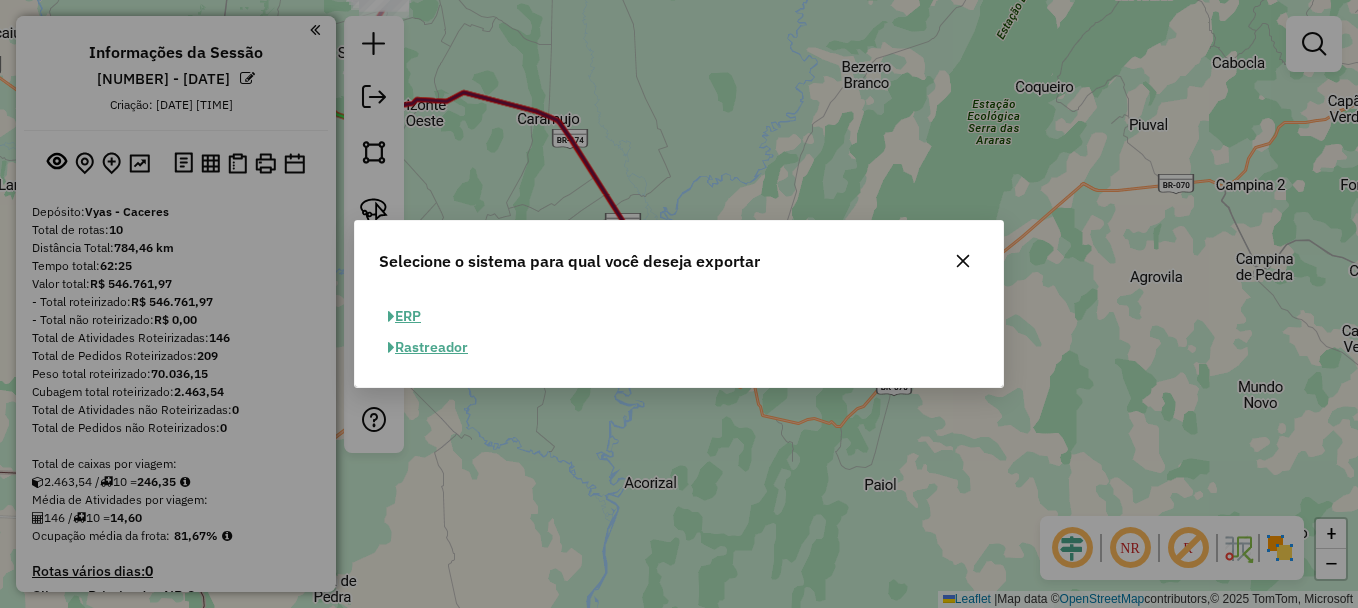 click on "ERP" 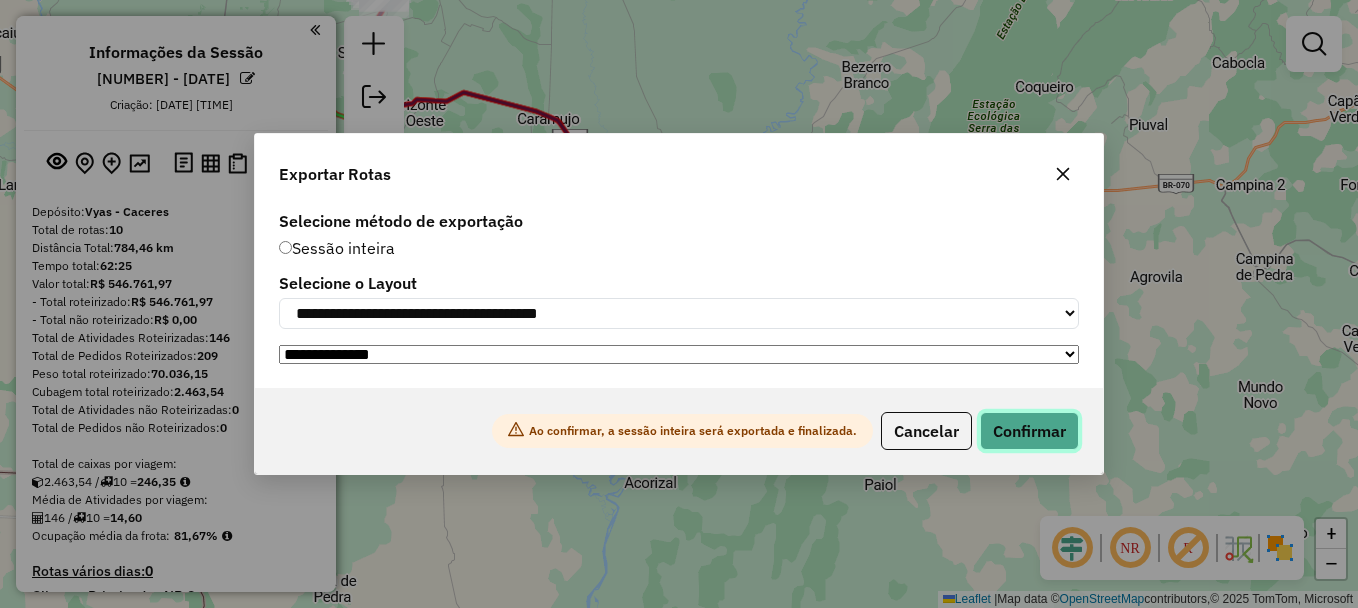 click on "Confirmar" 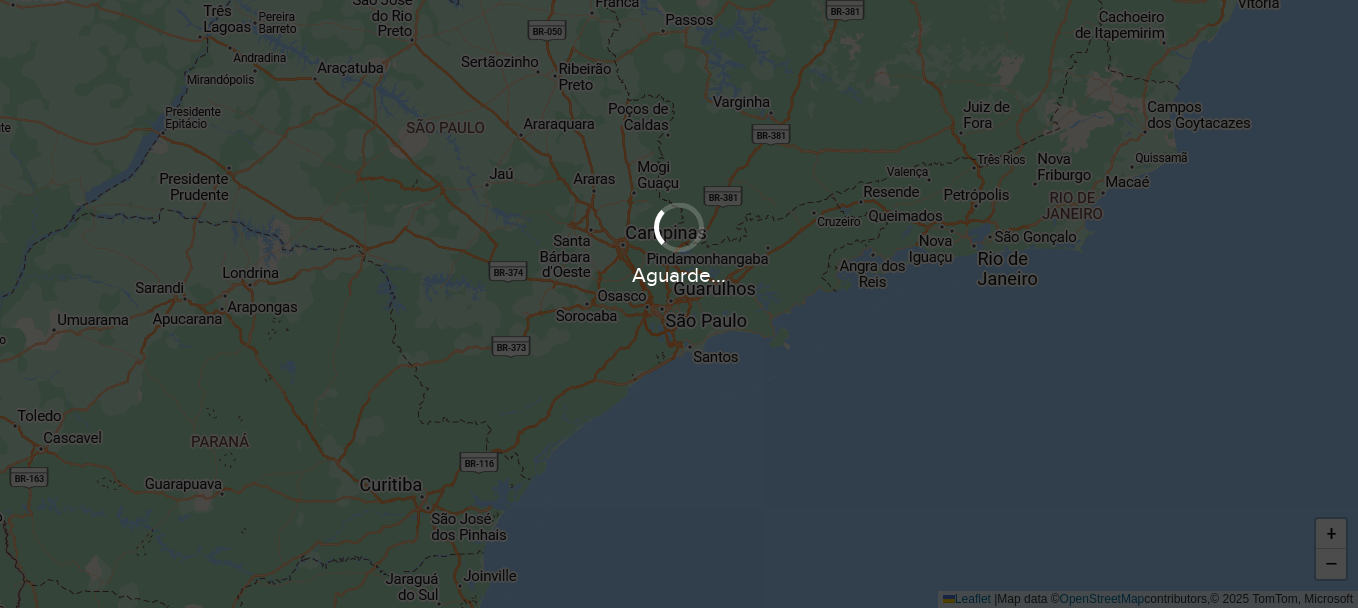 scroll, scrollTop: 0, scrollLeft: 0, axis: both 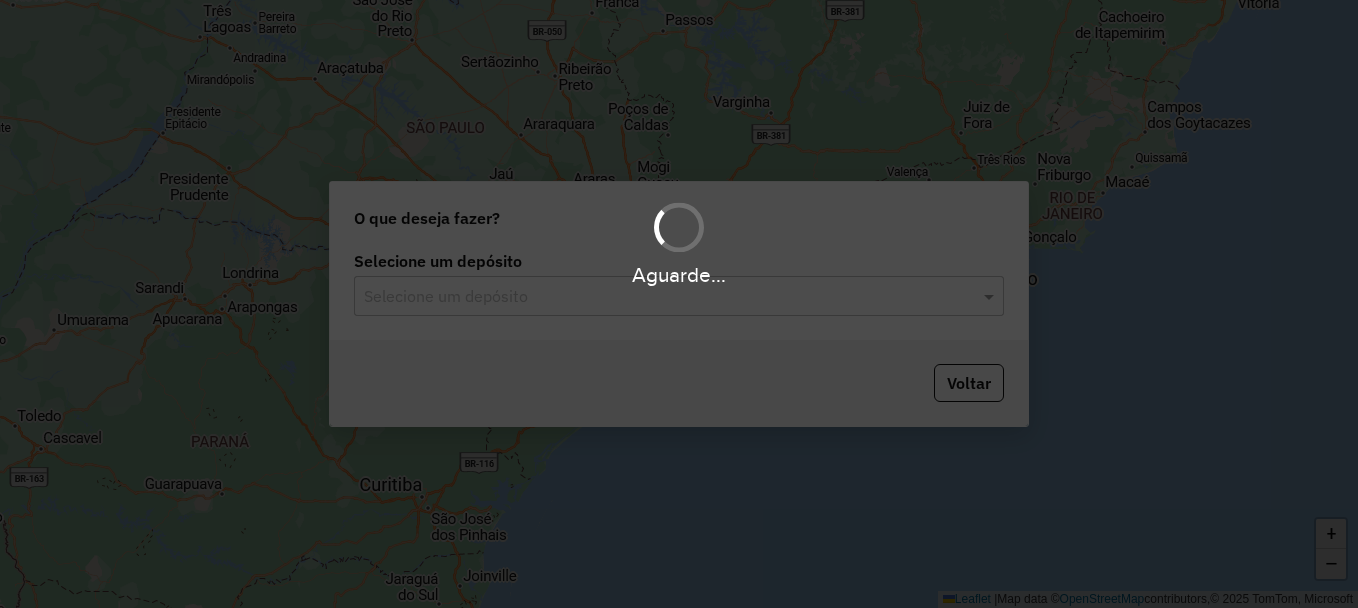 click on "Aguarde..." at bounding box center (679, 304) 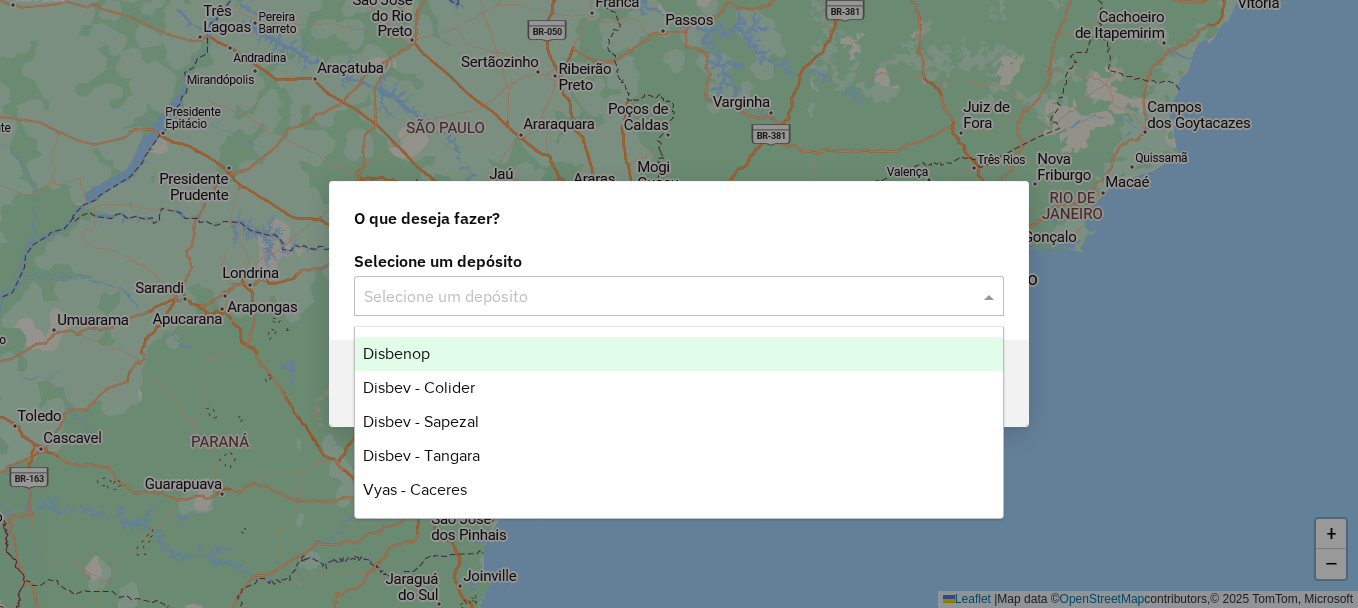 click 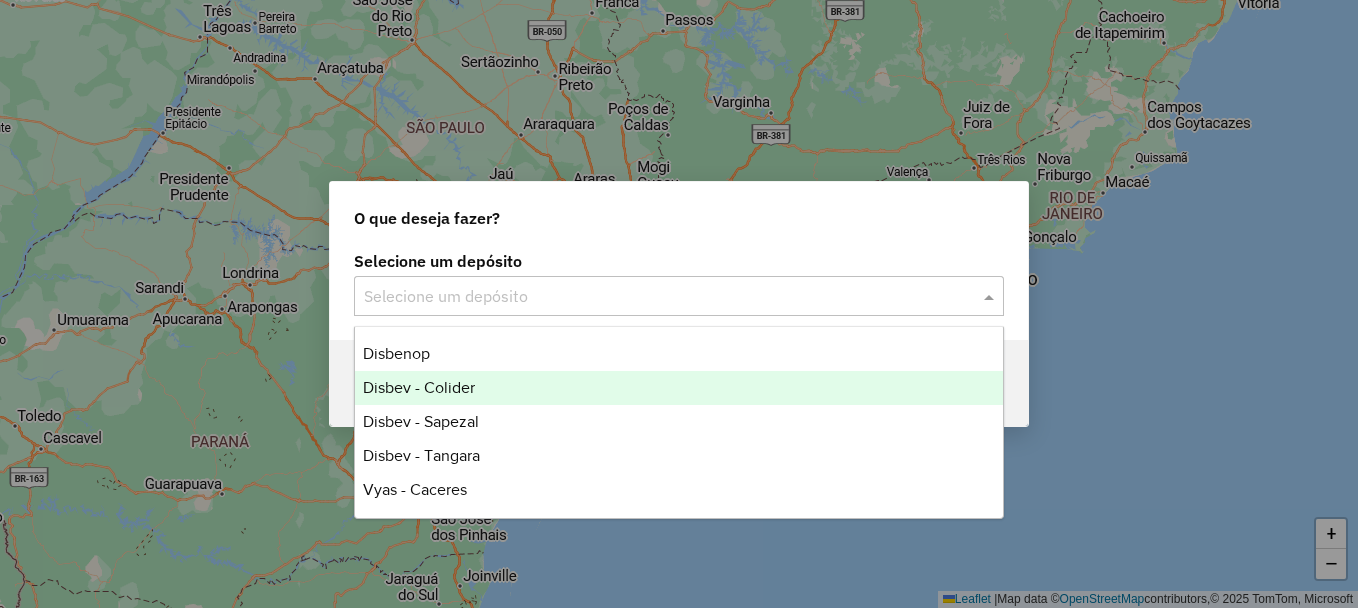 click on "Disbev - Colider" at bounding box center (419, 387) 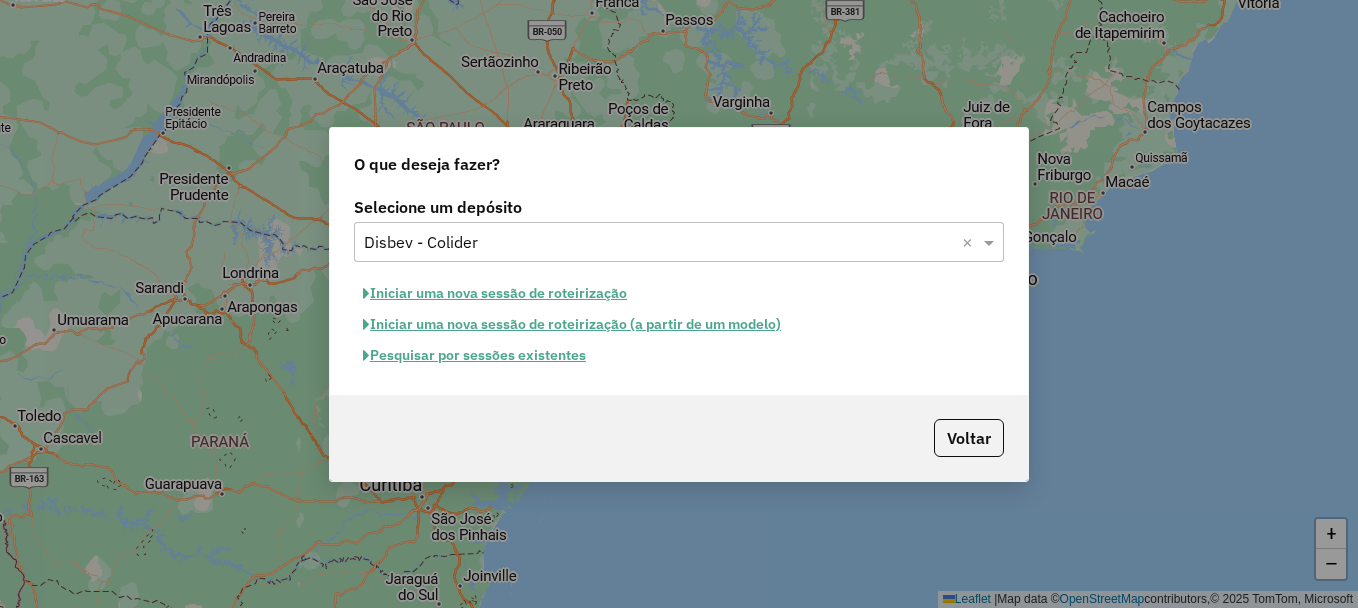click on "Pesquisar por sessões existentes" 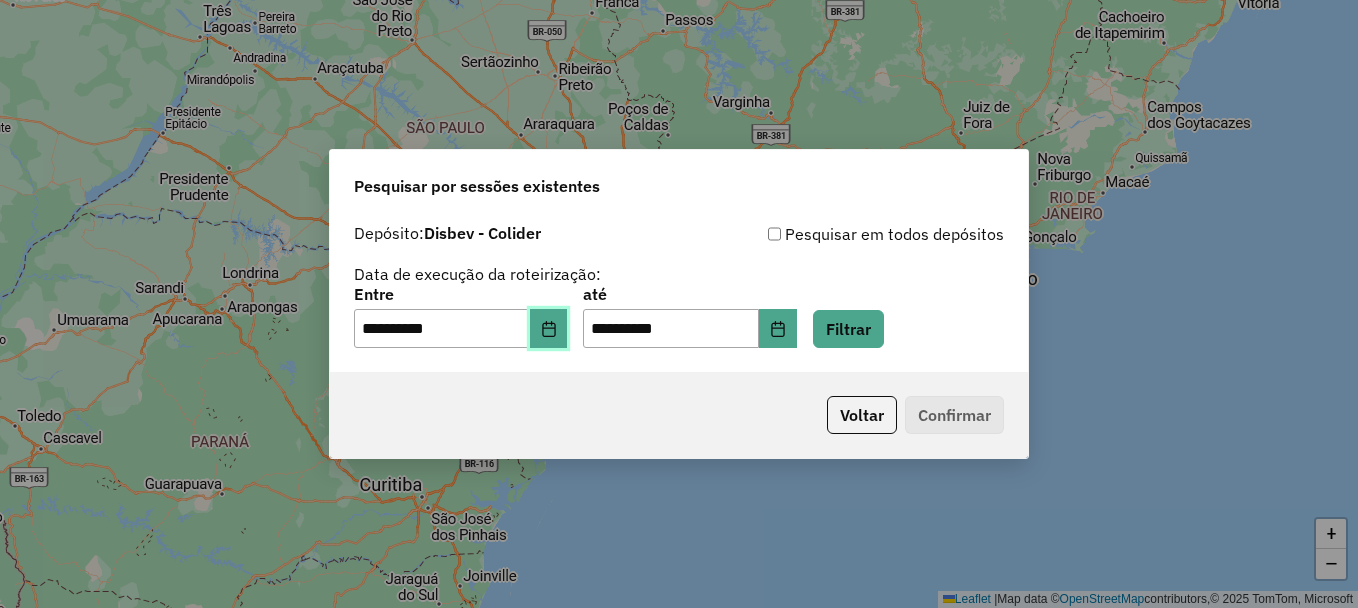 click 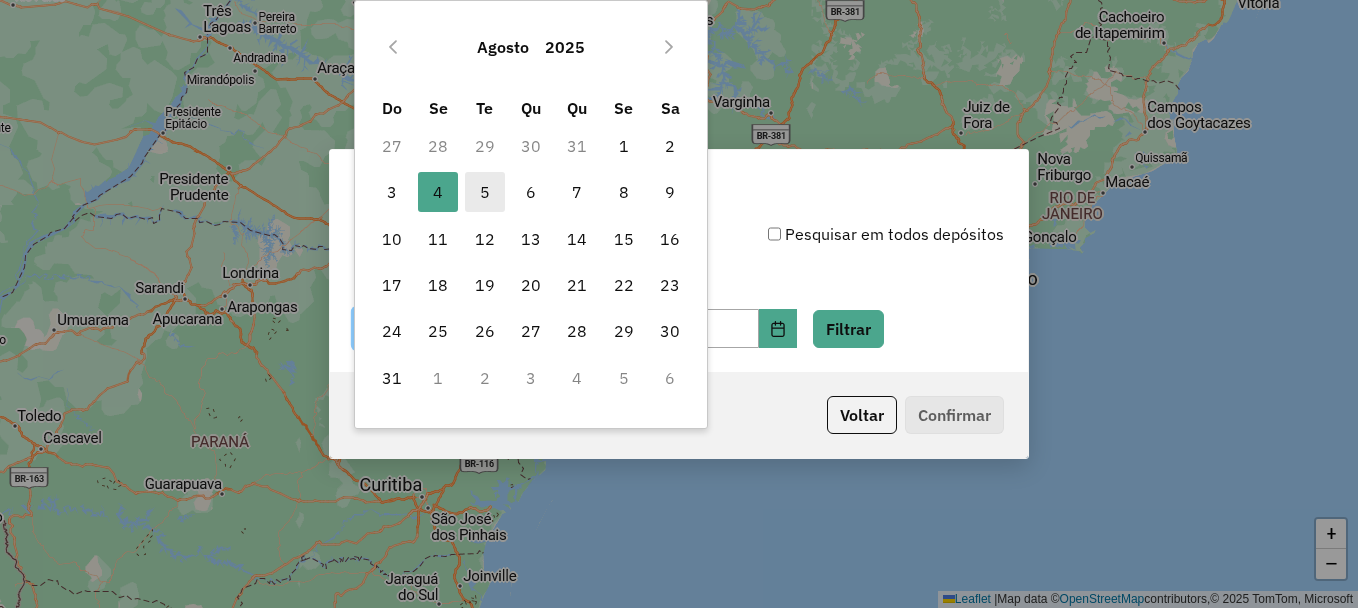 click on "5" at bounding box center [485, 192] 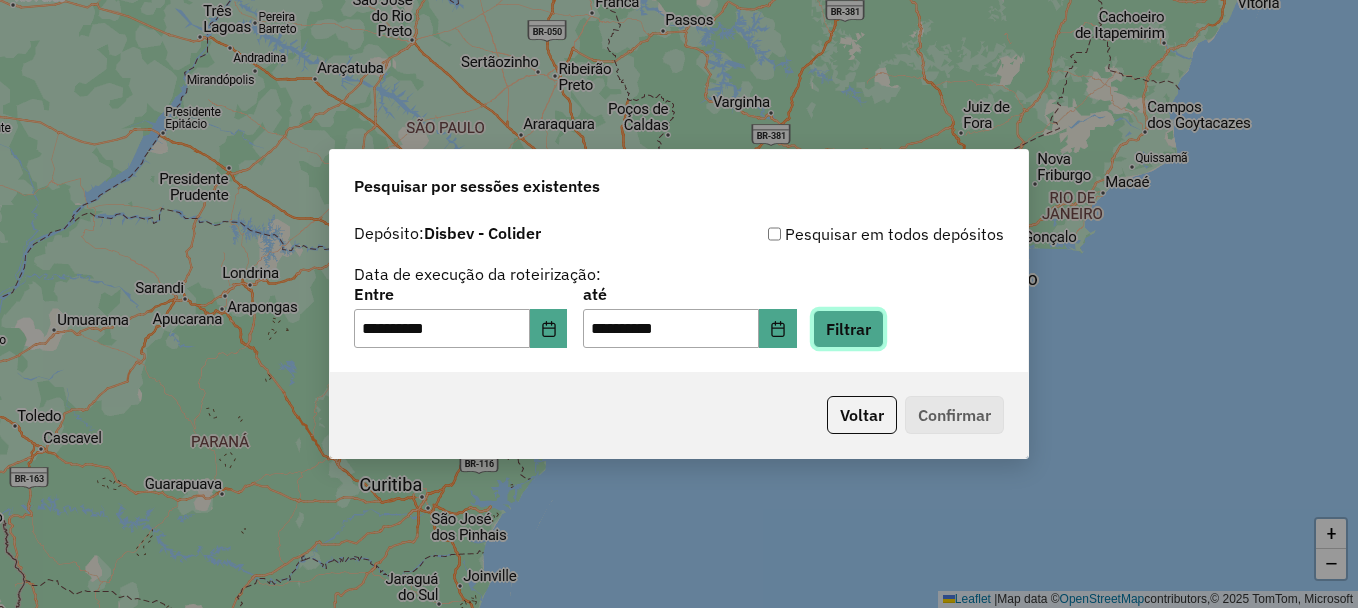 click on "Filtrar" 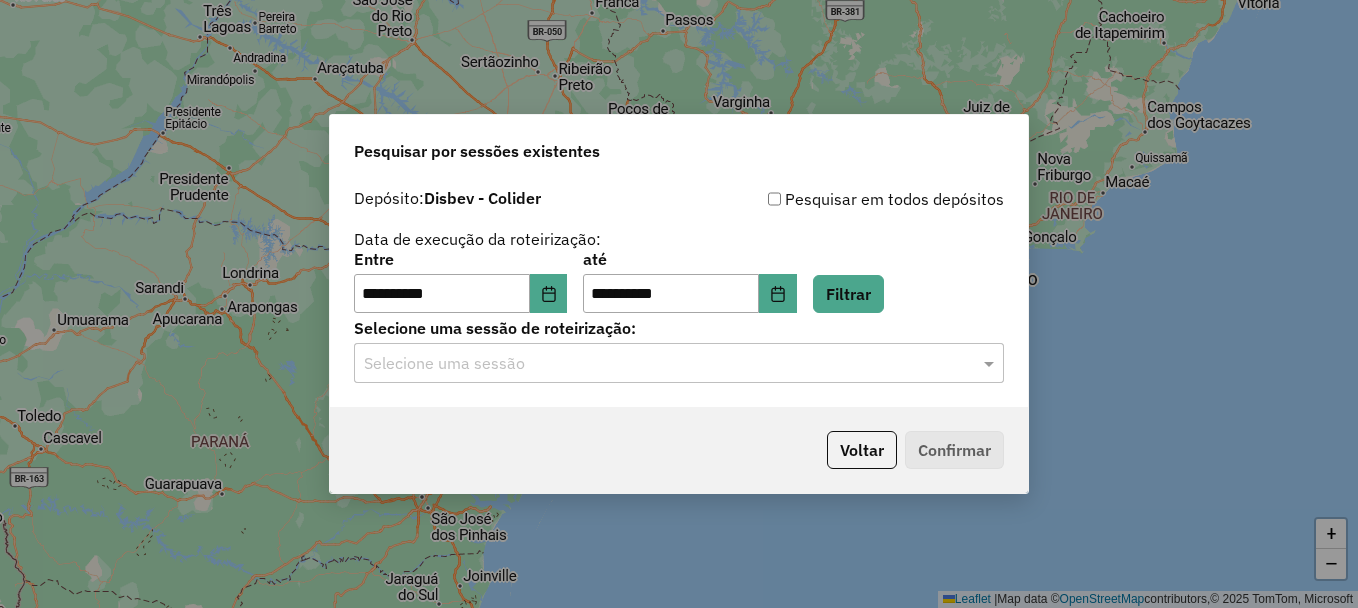 click on "Selecione uma sessão" 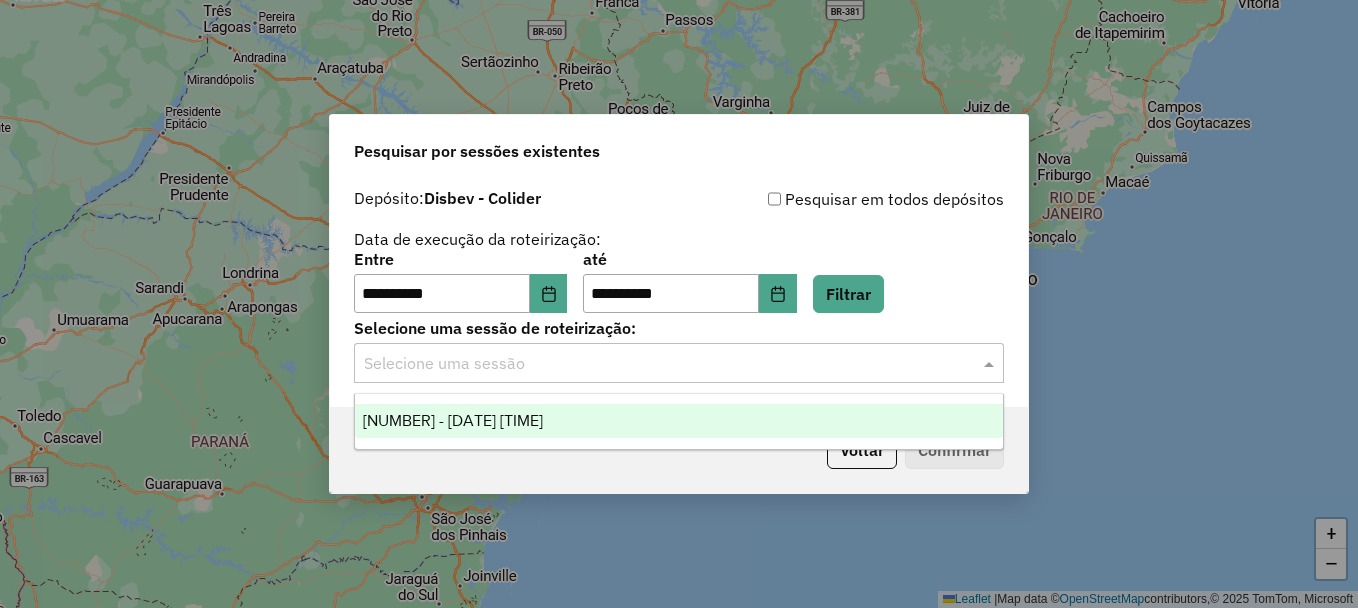 click on "974880 - 05/08/2025 19:19" at bounding box center (453, 420) 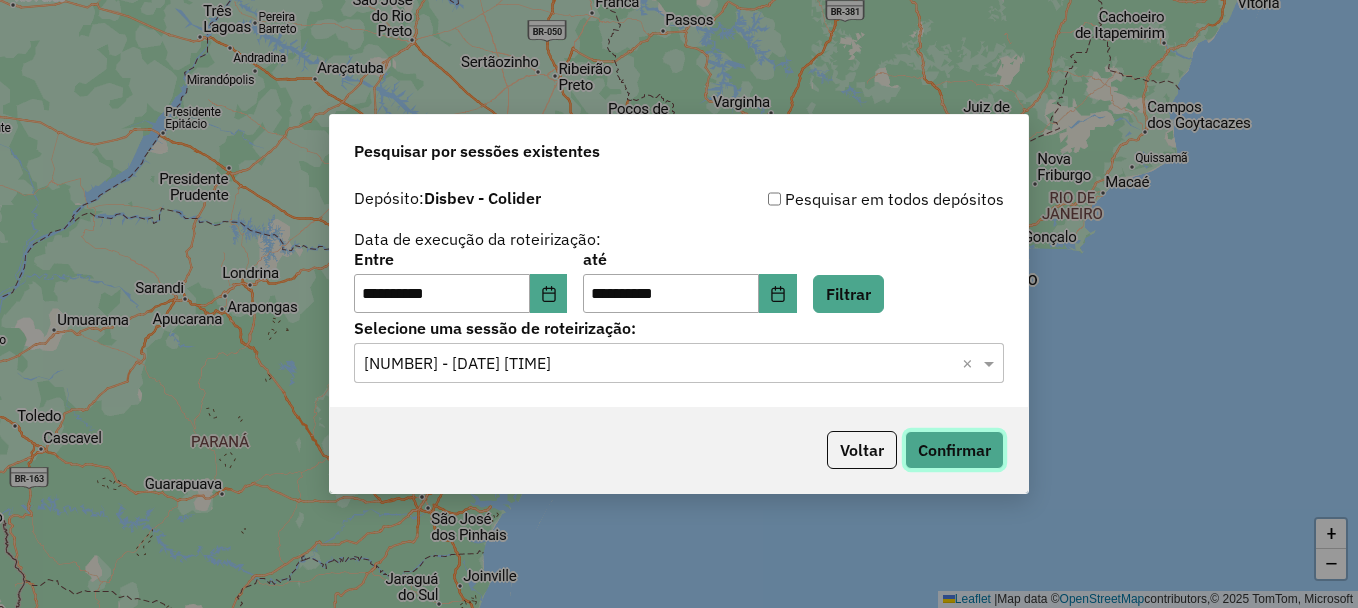 click on "Confirmar" 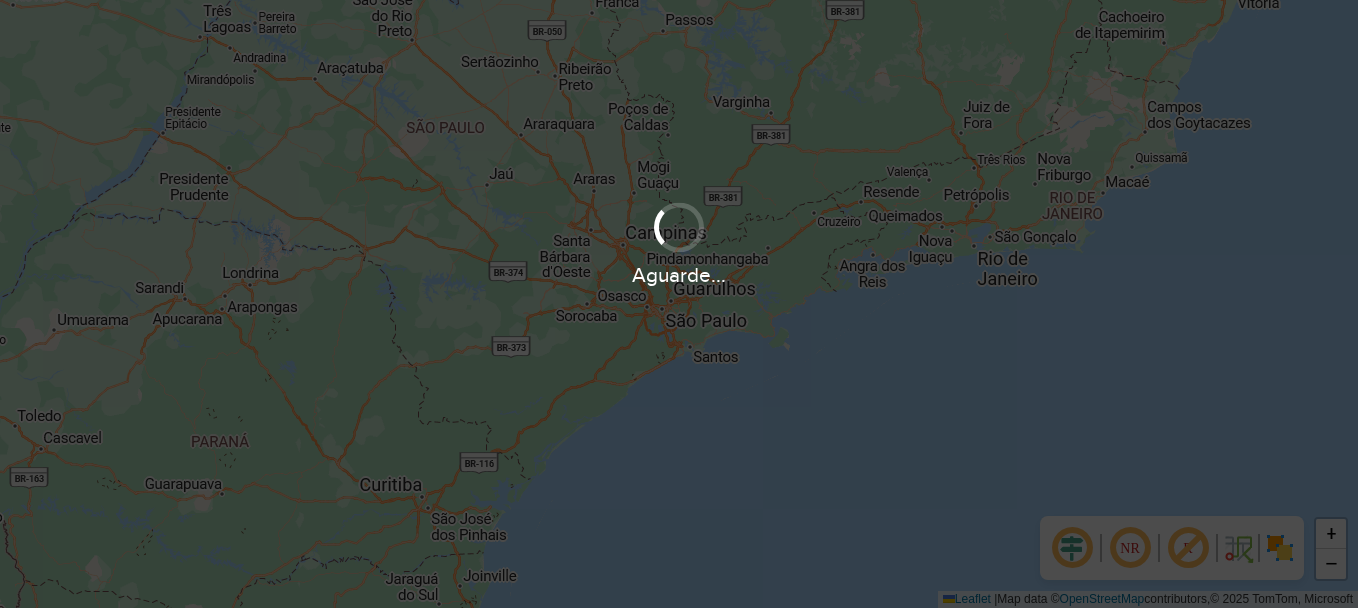 scroll, scrollTop: 0, scrollLeft: 0, axis: both 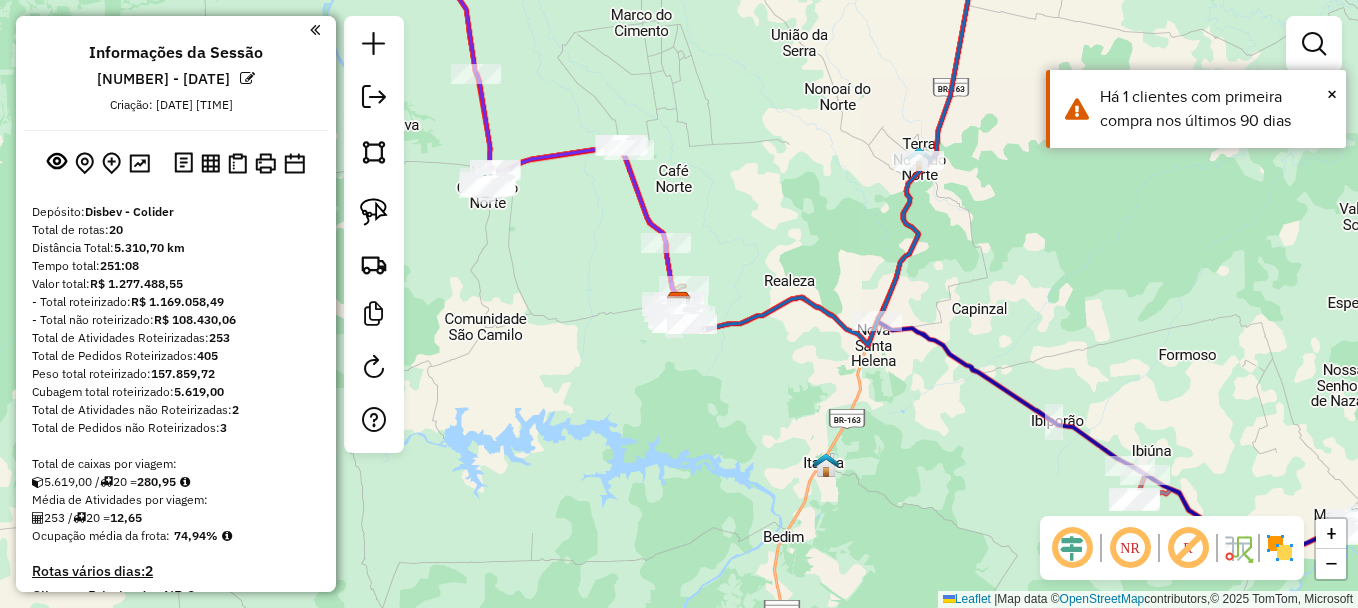 click 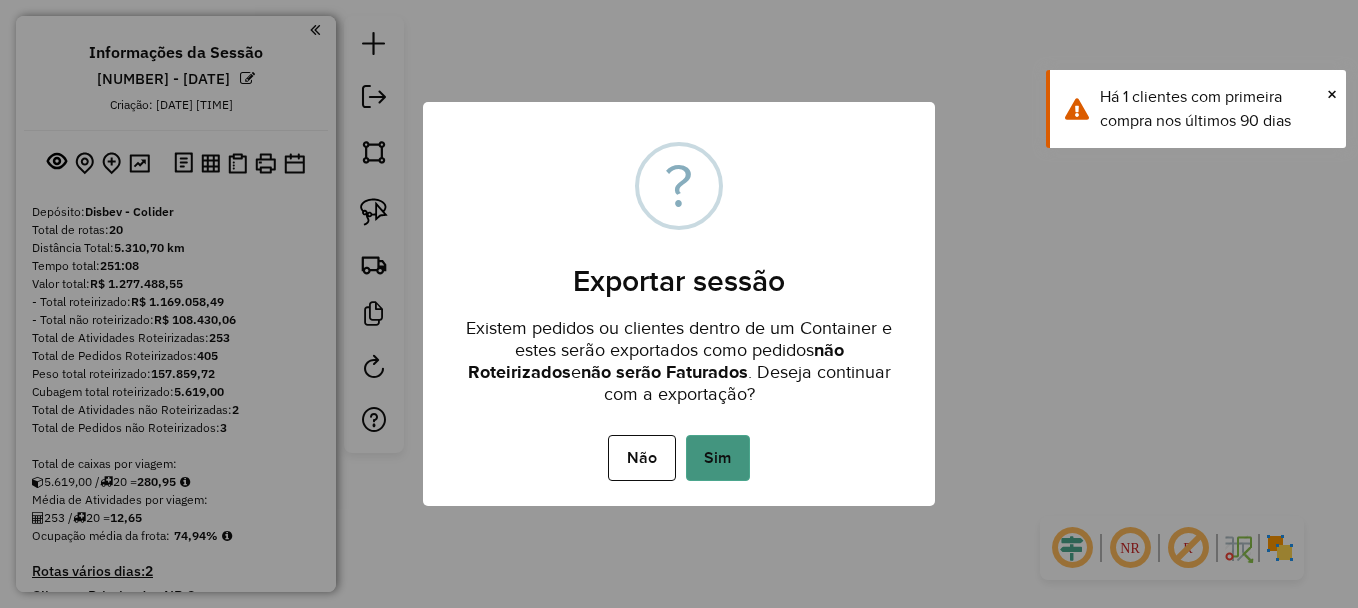 click on "Sim" at bounding box center (718, 458) 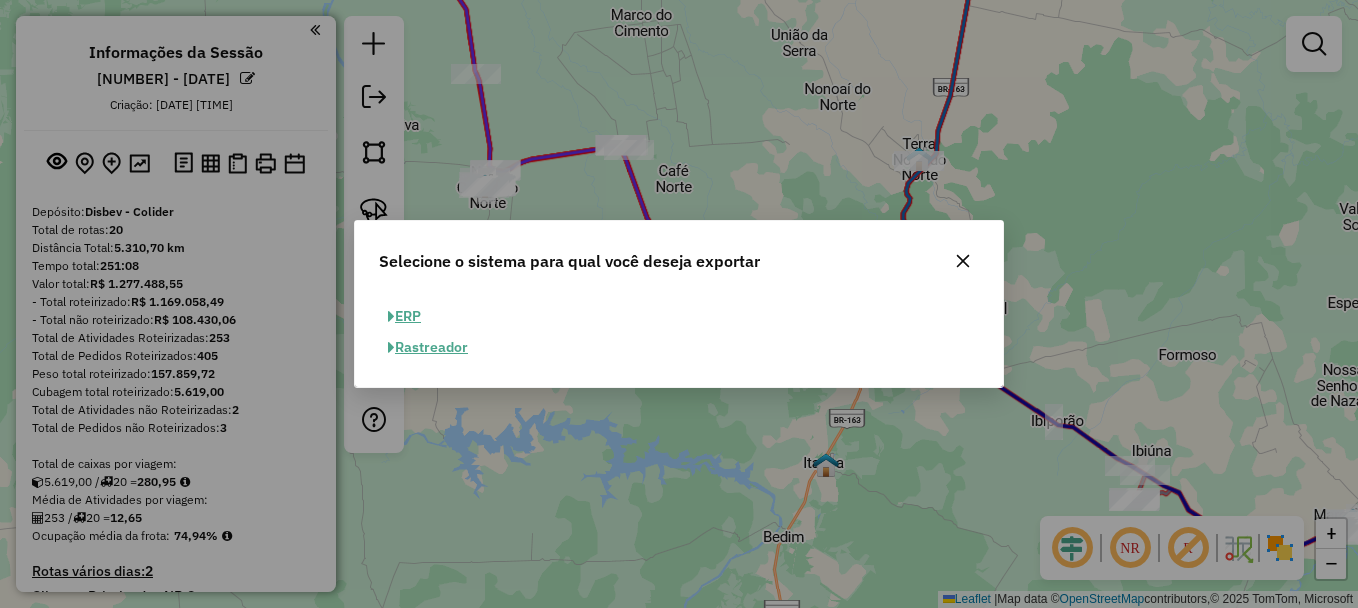 click on "ERP" 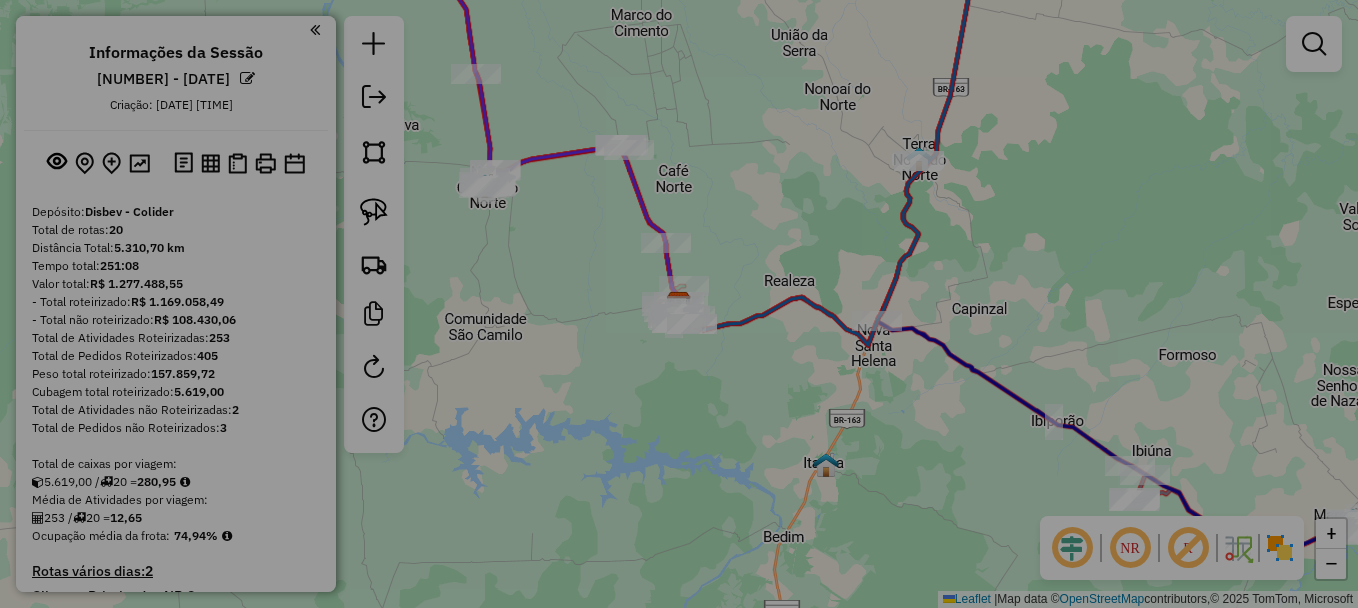 select on "**" 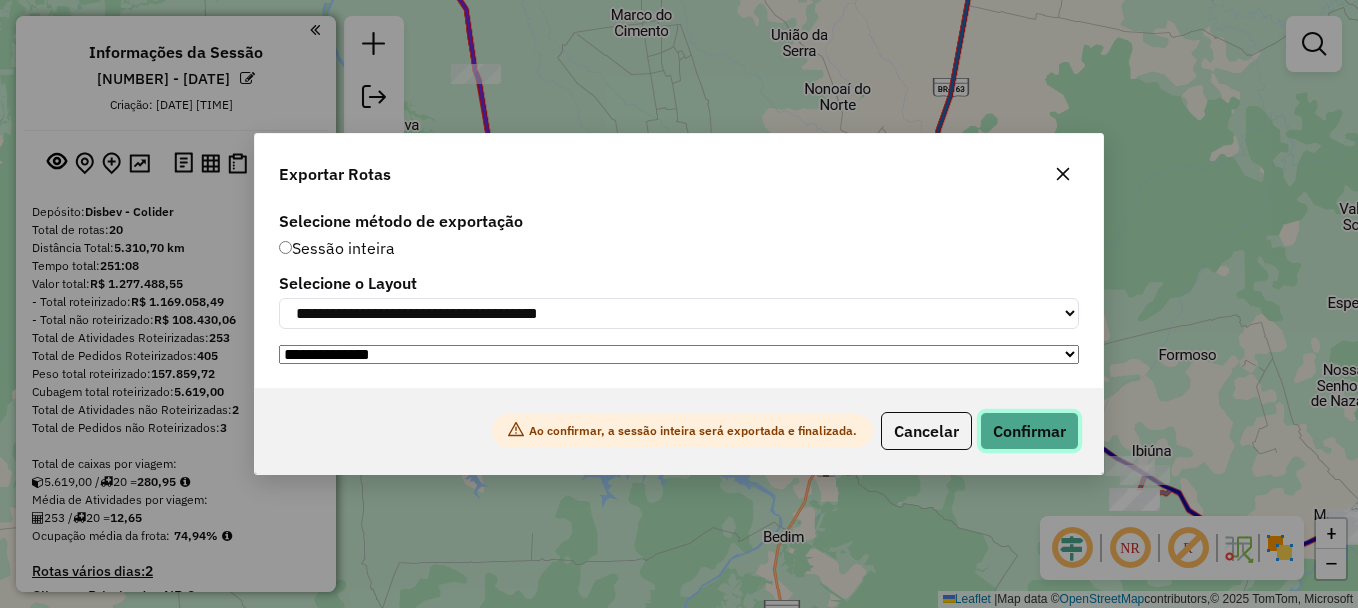 click on "Confirmar" 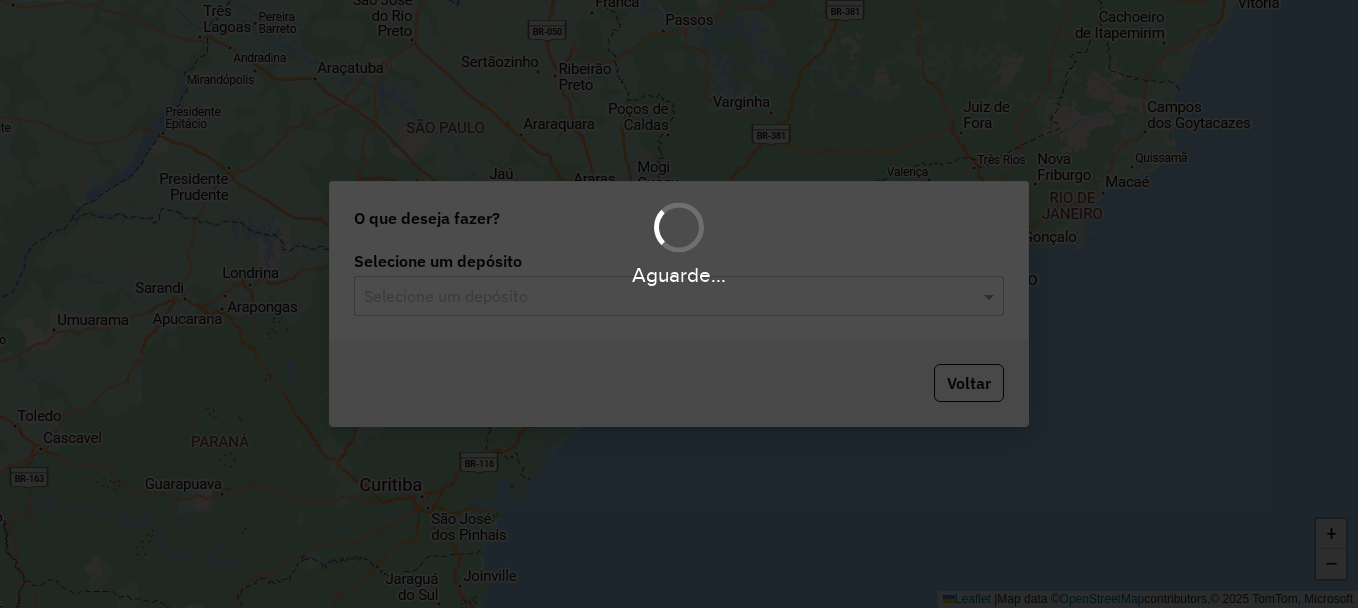 scroll, scrollTop: 0, scrollLeft: 0, axis: both 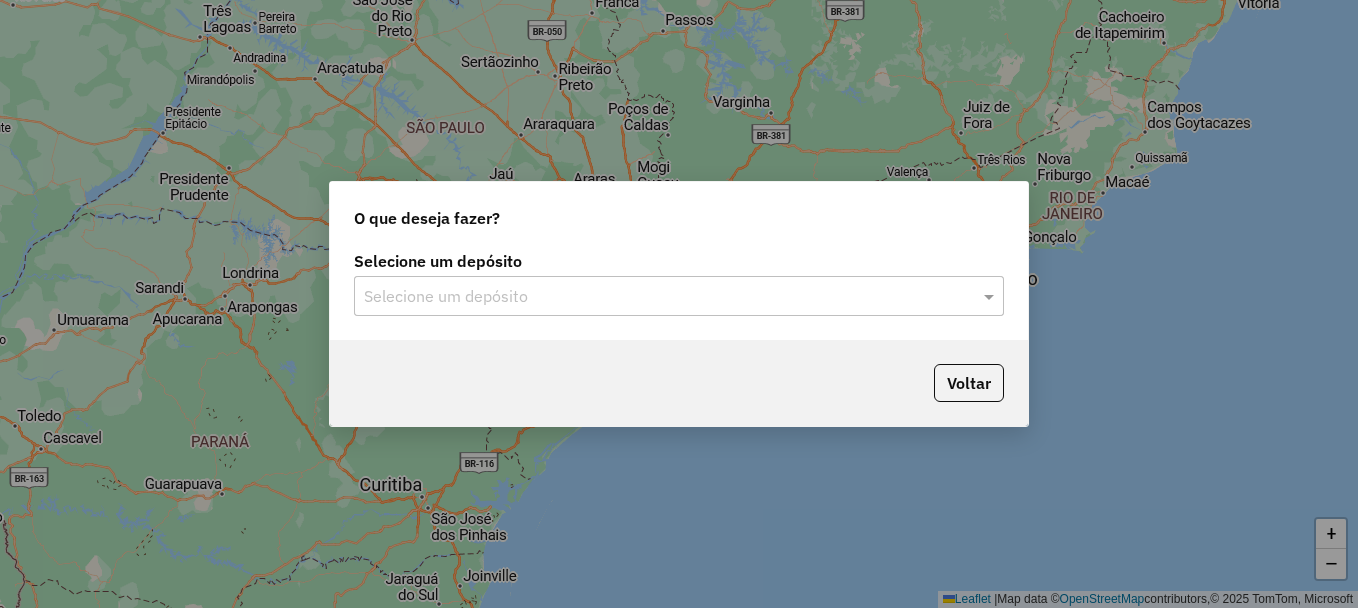 click on "Selecione um depósito" 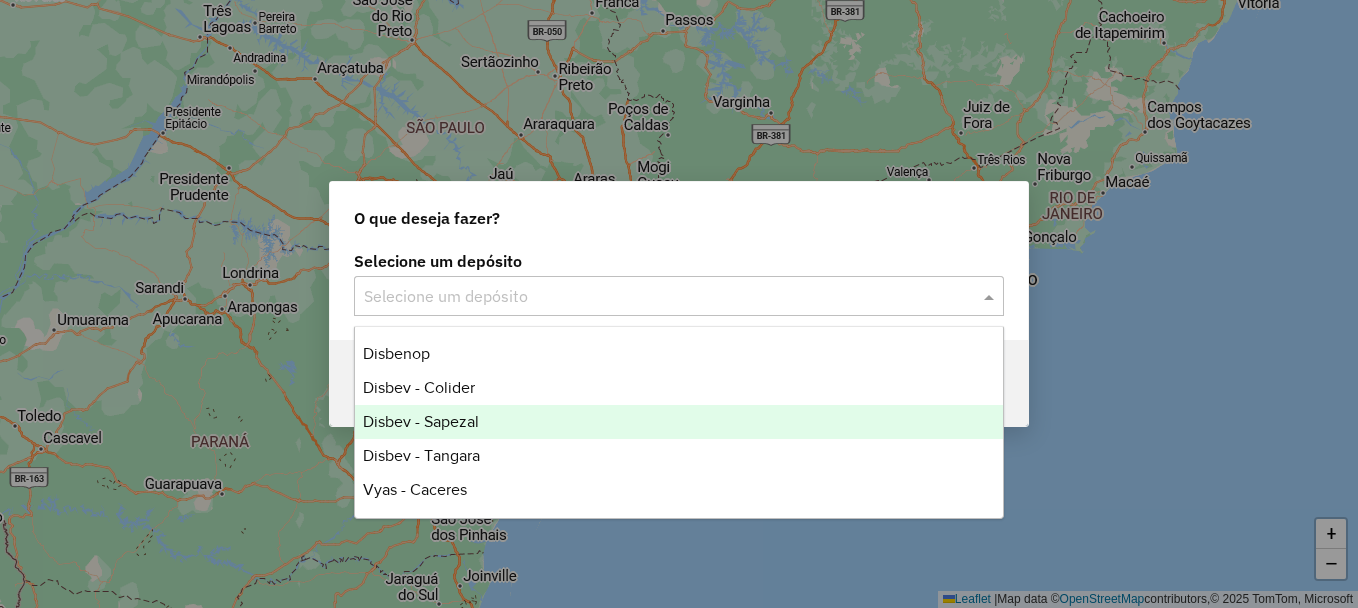click on "Disbev - Sapezal" at bounding box center [679, 422] 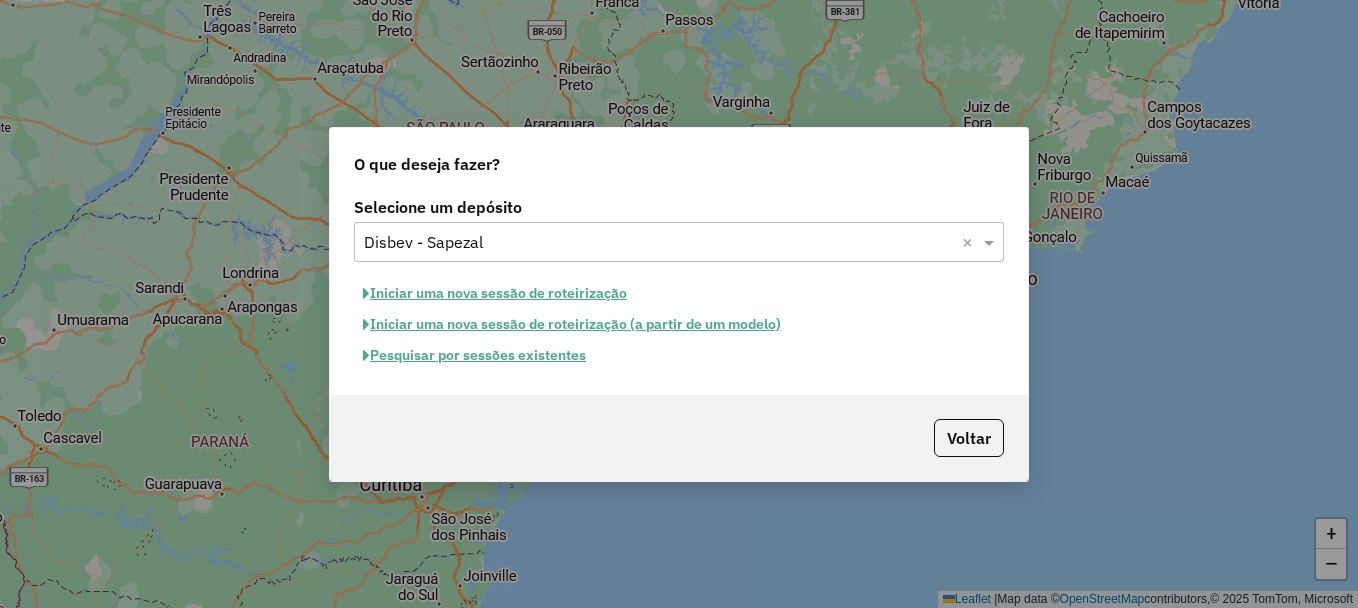 click on "Iniciar uma nova sessão de roteirização" 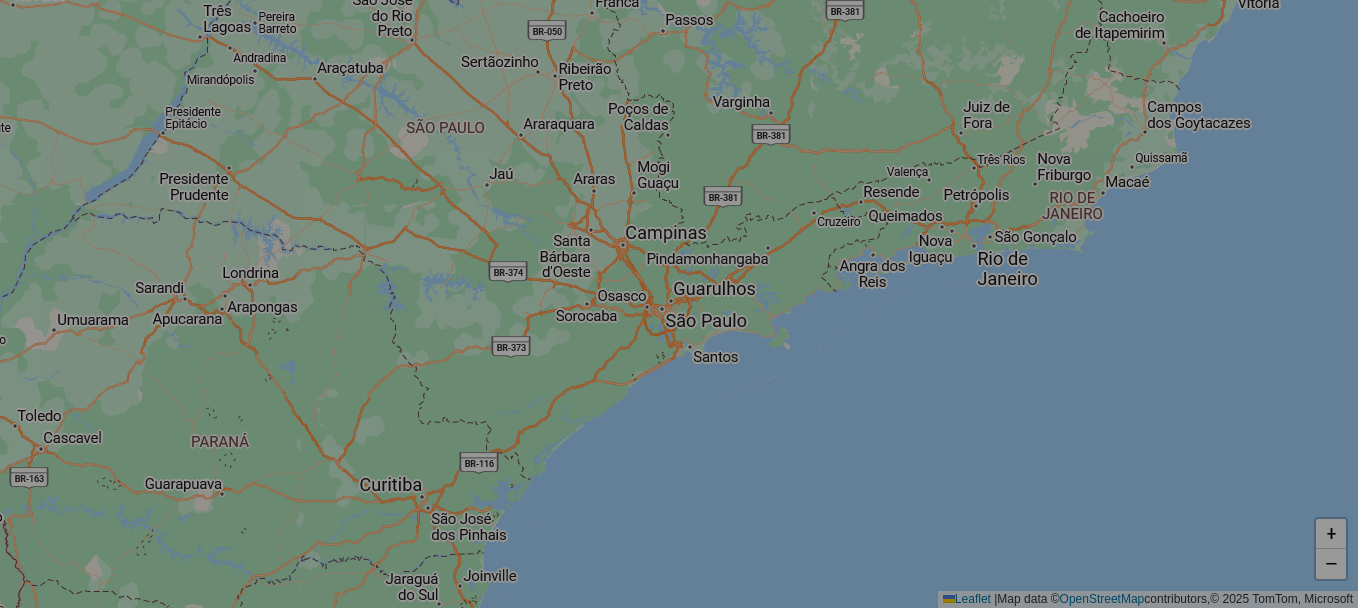 select on "*" 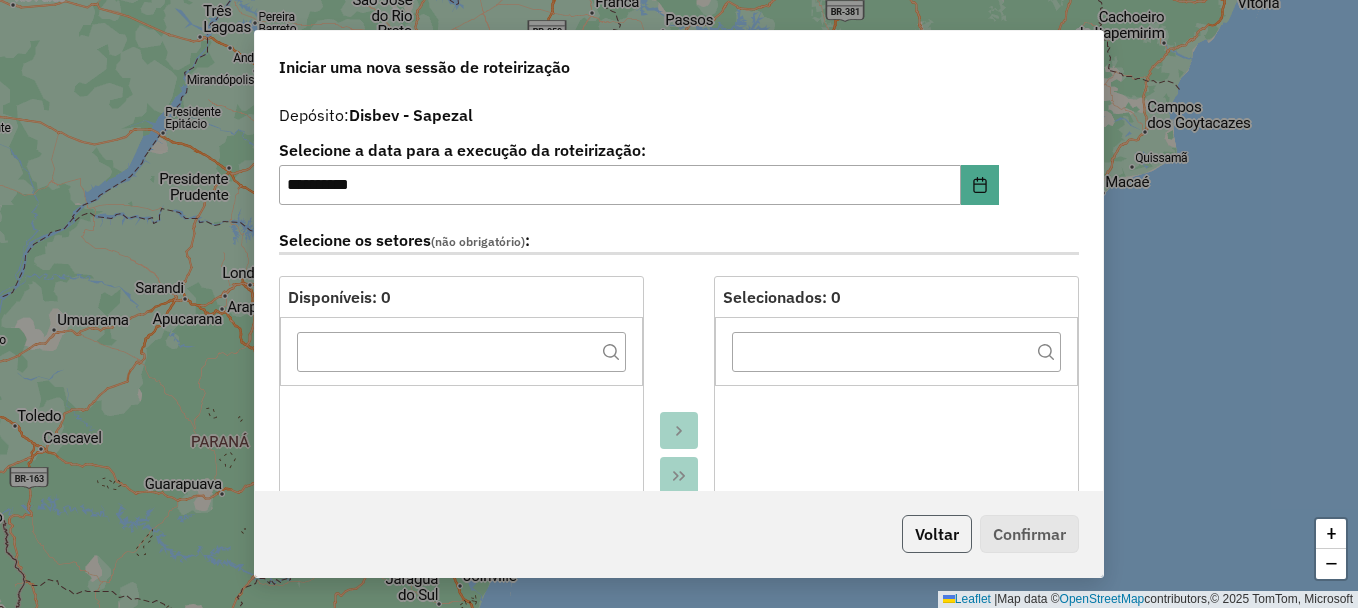 click on "Voltar" 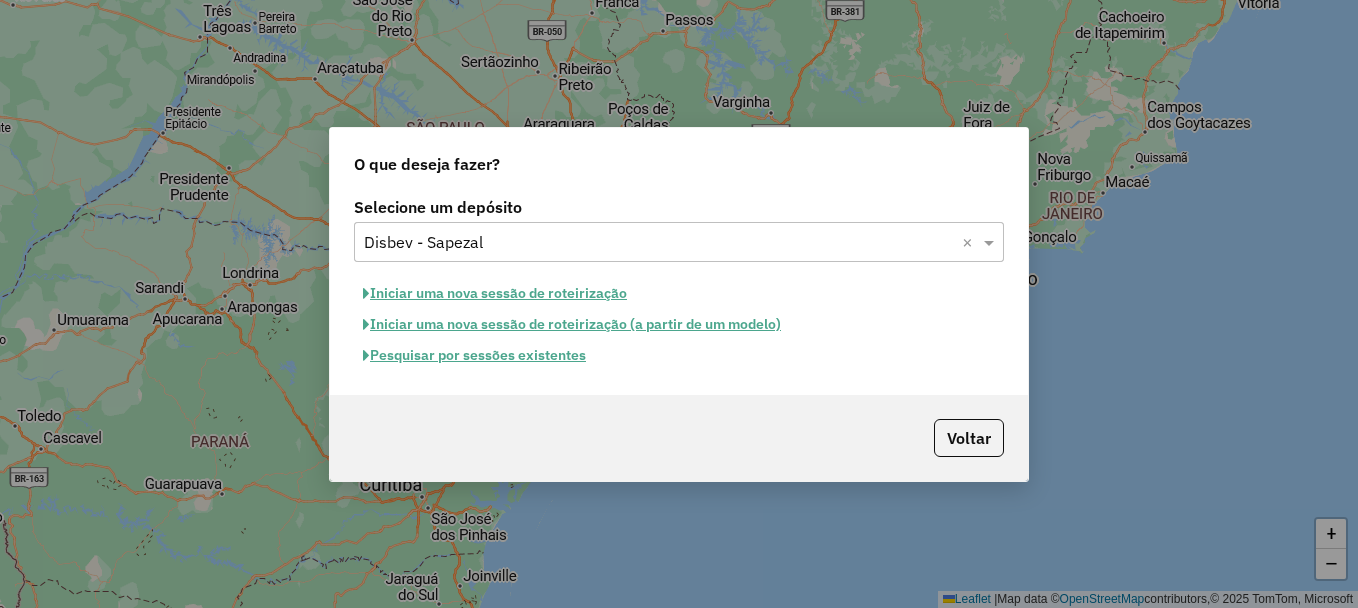 click on "Pesquisar por sessões existentes" 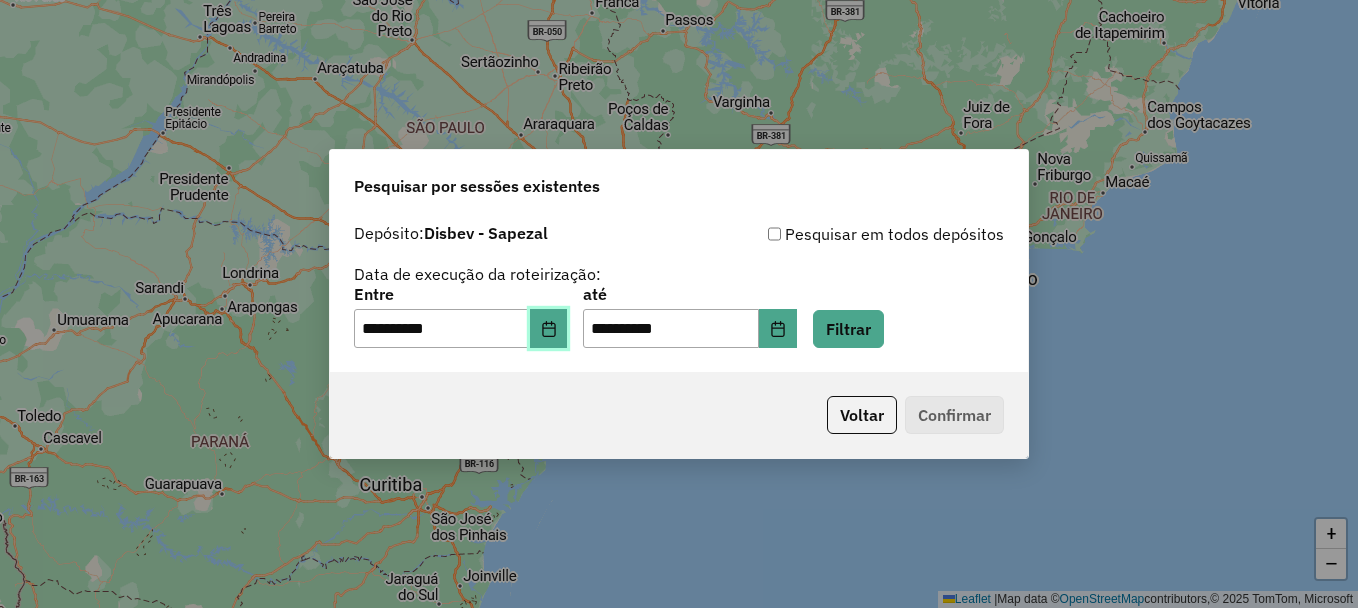 click 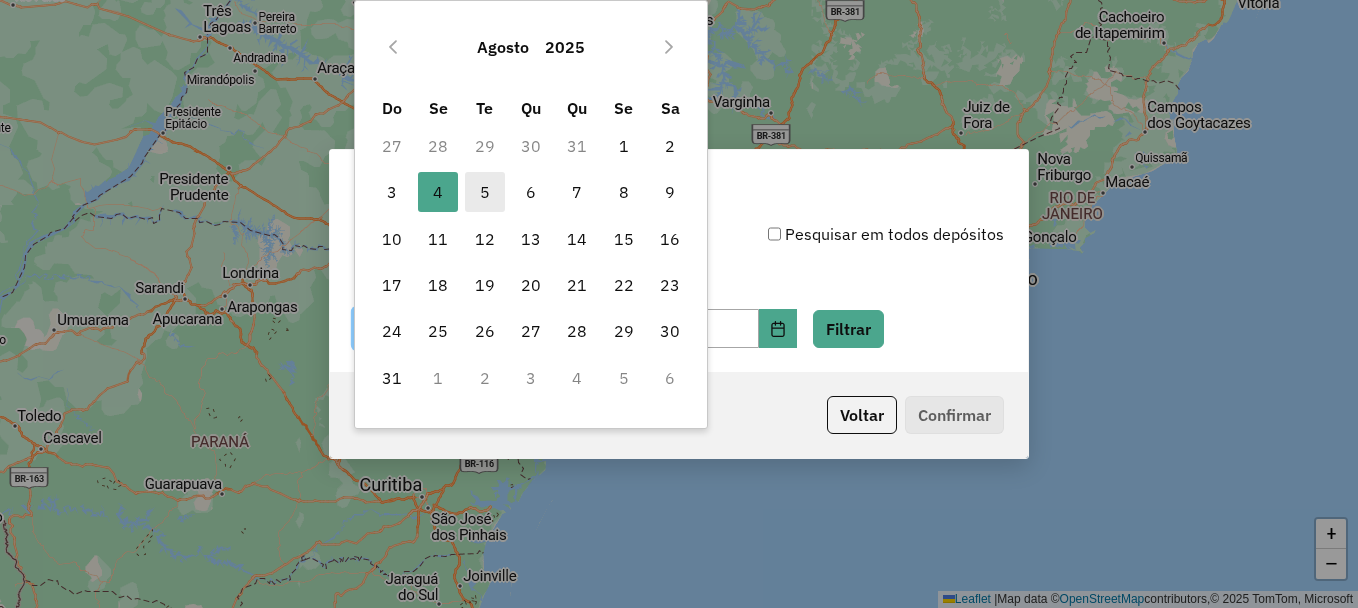 click on "5" at bounding box center [485, 192] 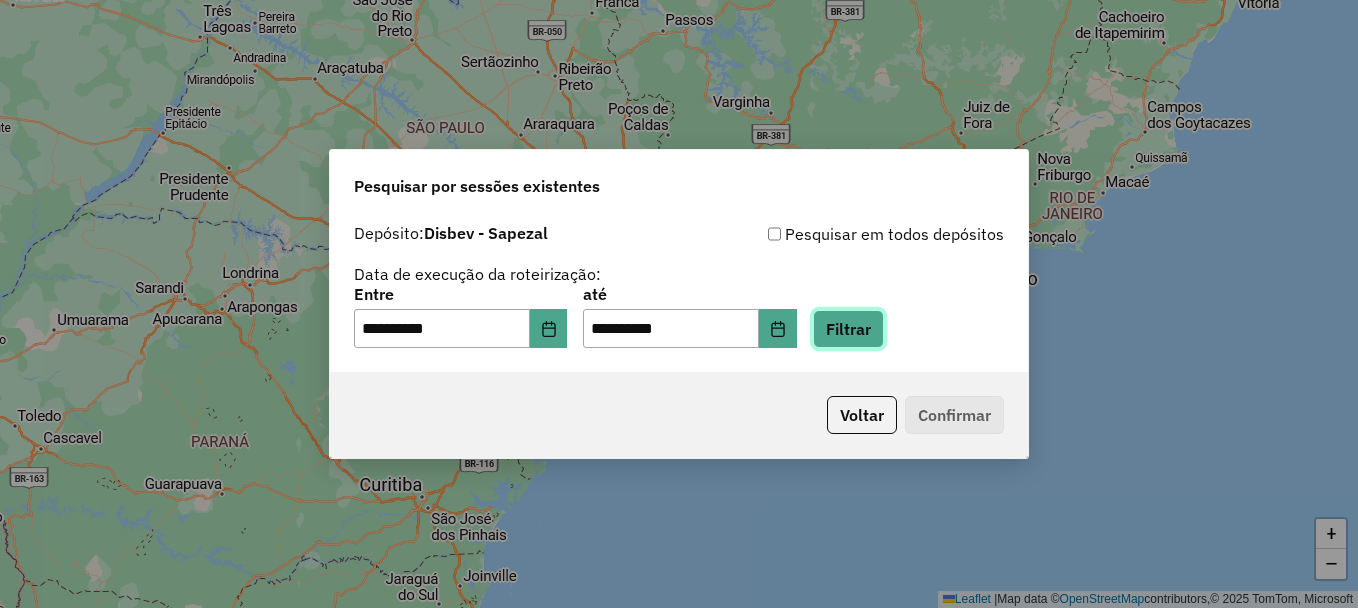 click on "Filtrar" 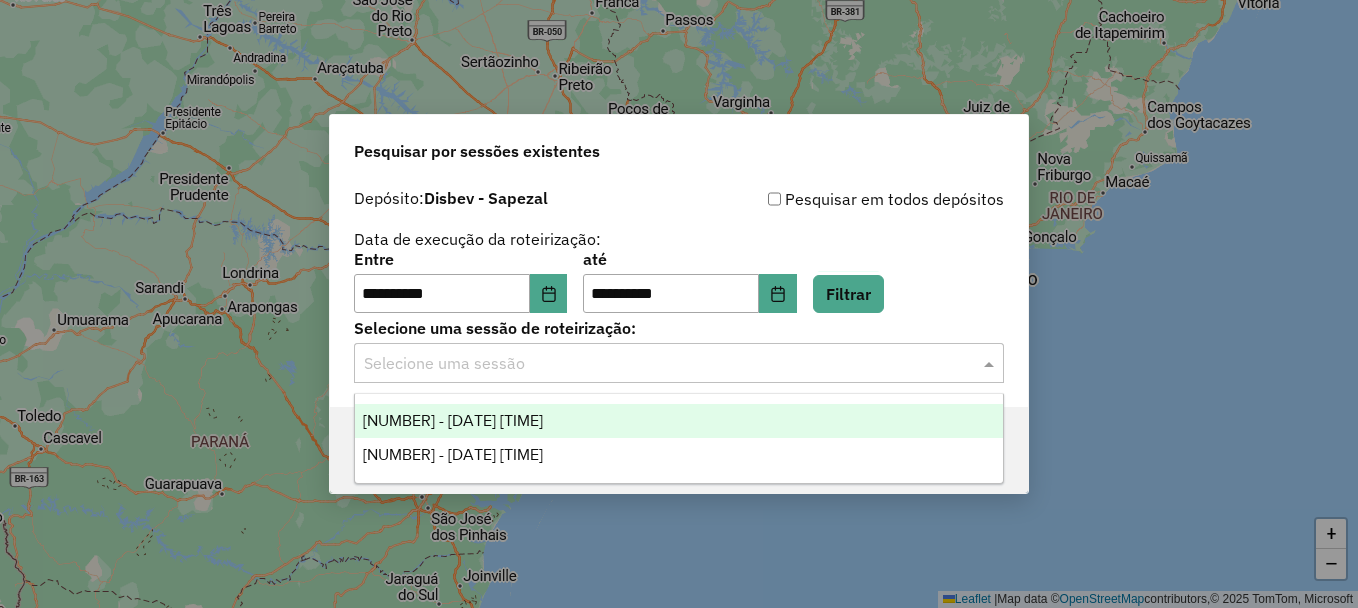 click 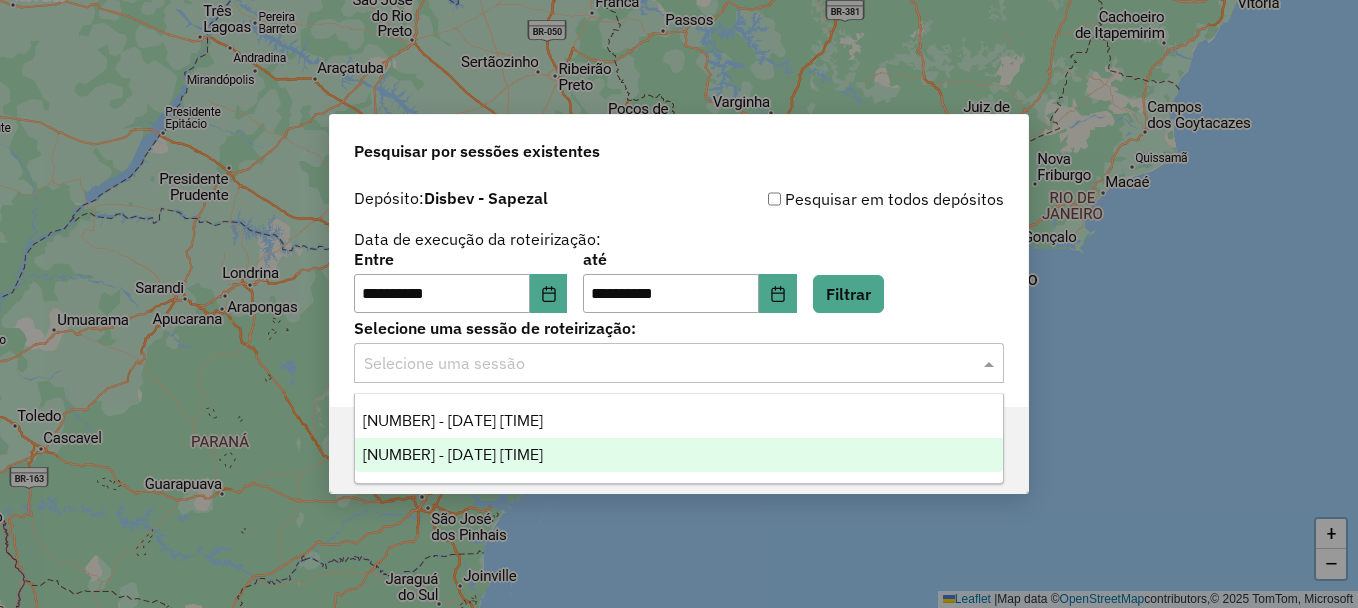 click on "975038 - 05/08/2025 20:15" at bounding box center [453, 454] 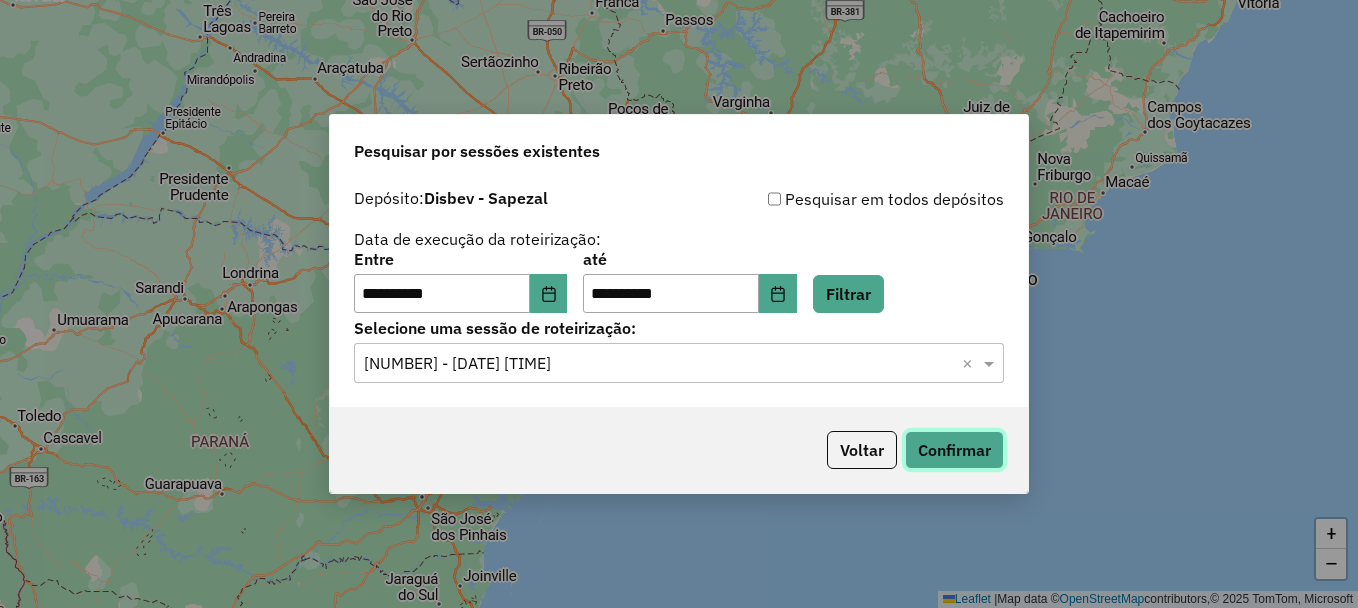 click on "Confirmar" 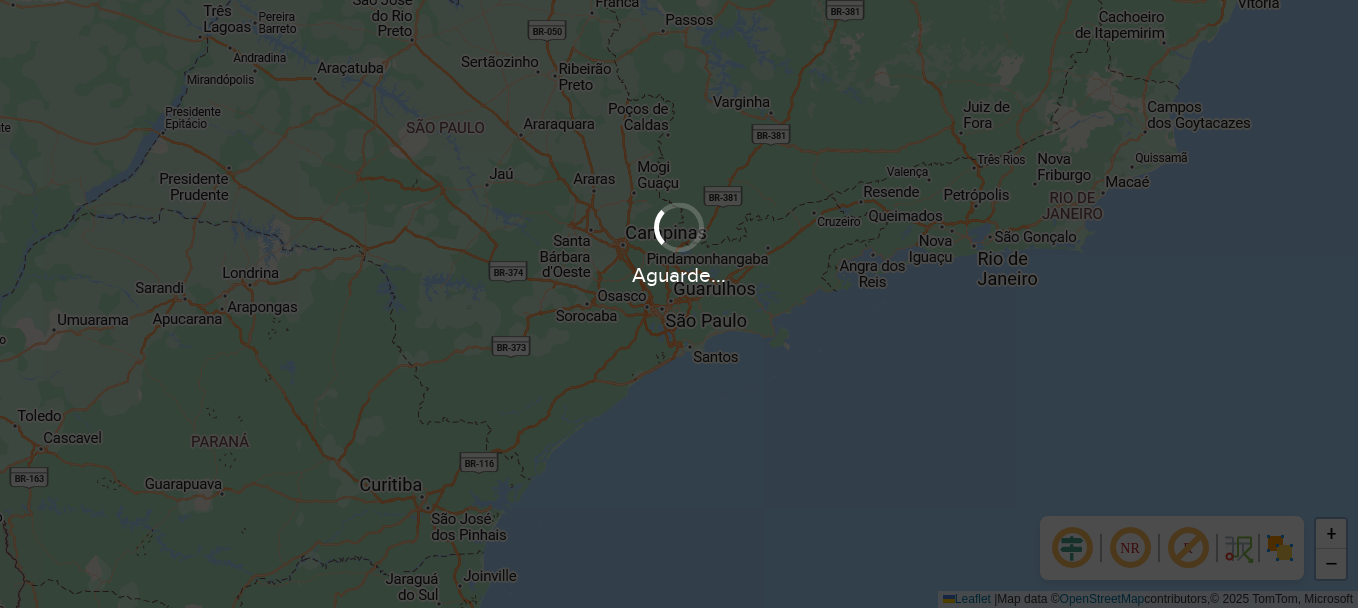 scroll, scrollTop: 0, scrollLeft: 0, axis: both 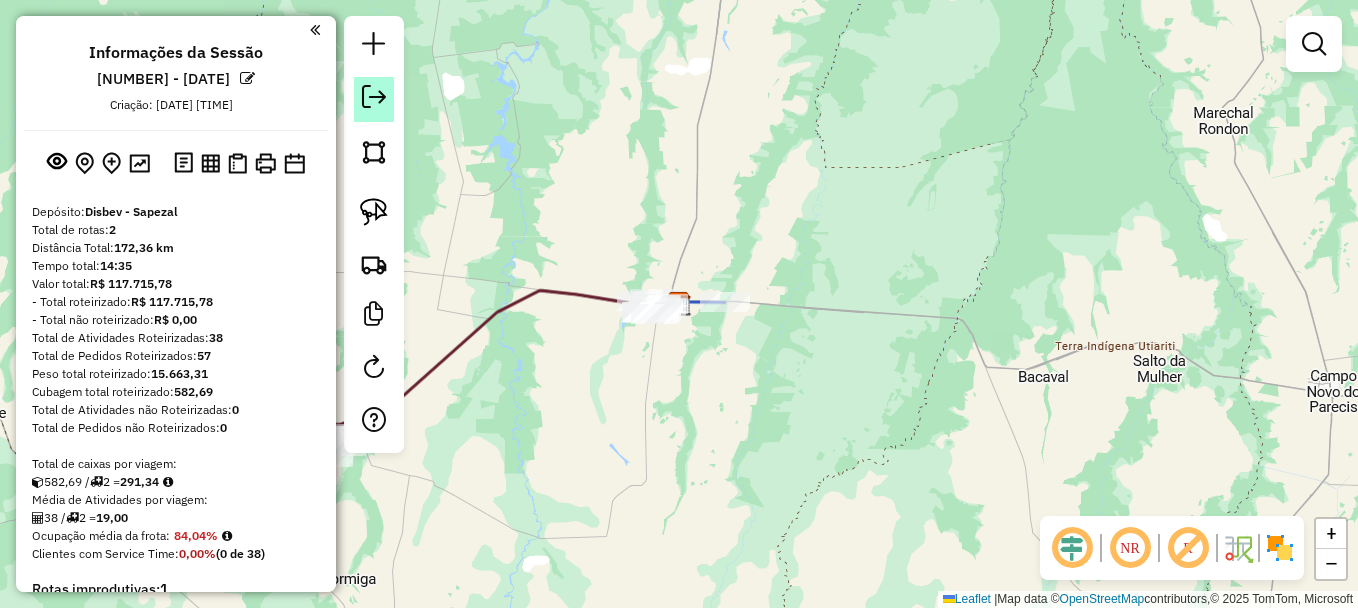 click 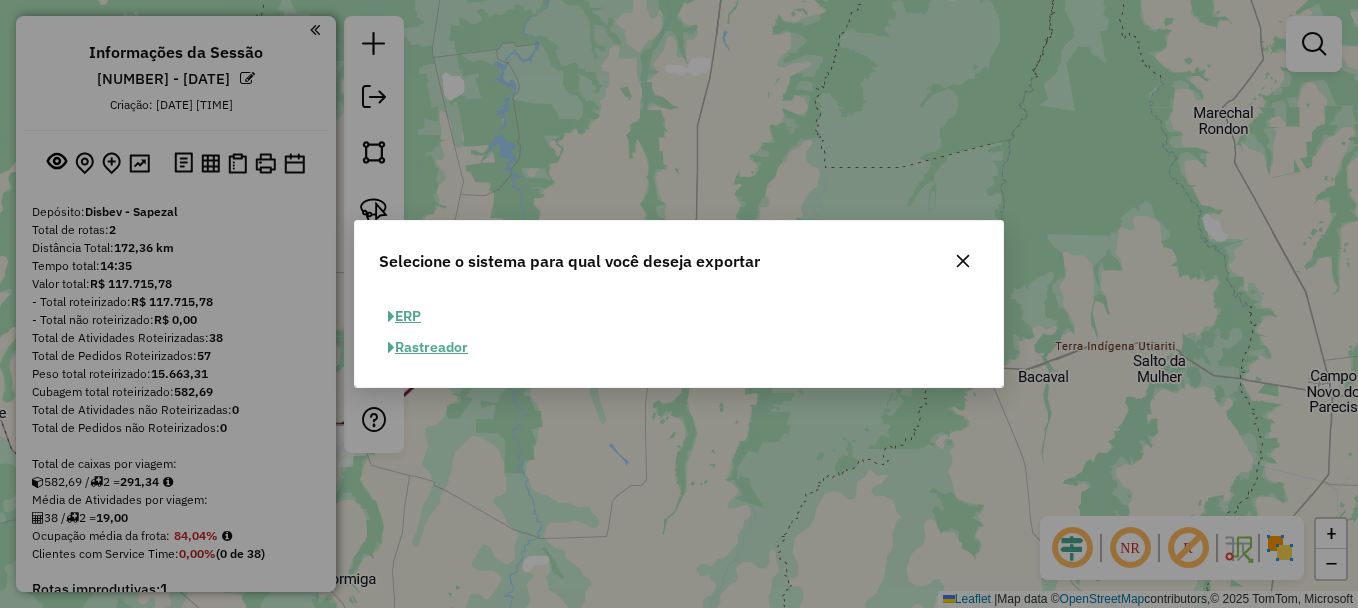 click on "ERP" 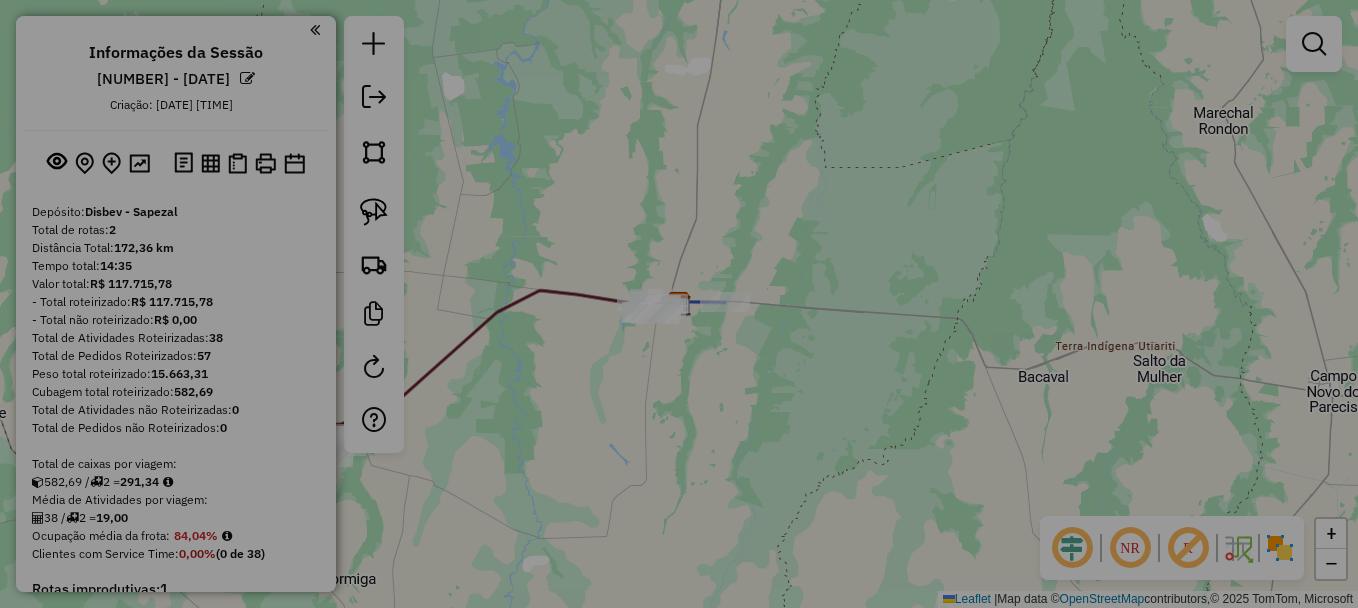 select on "**" 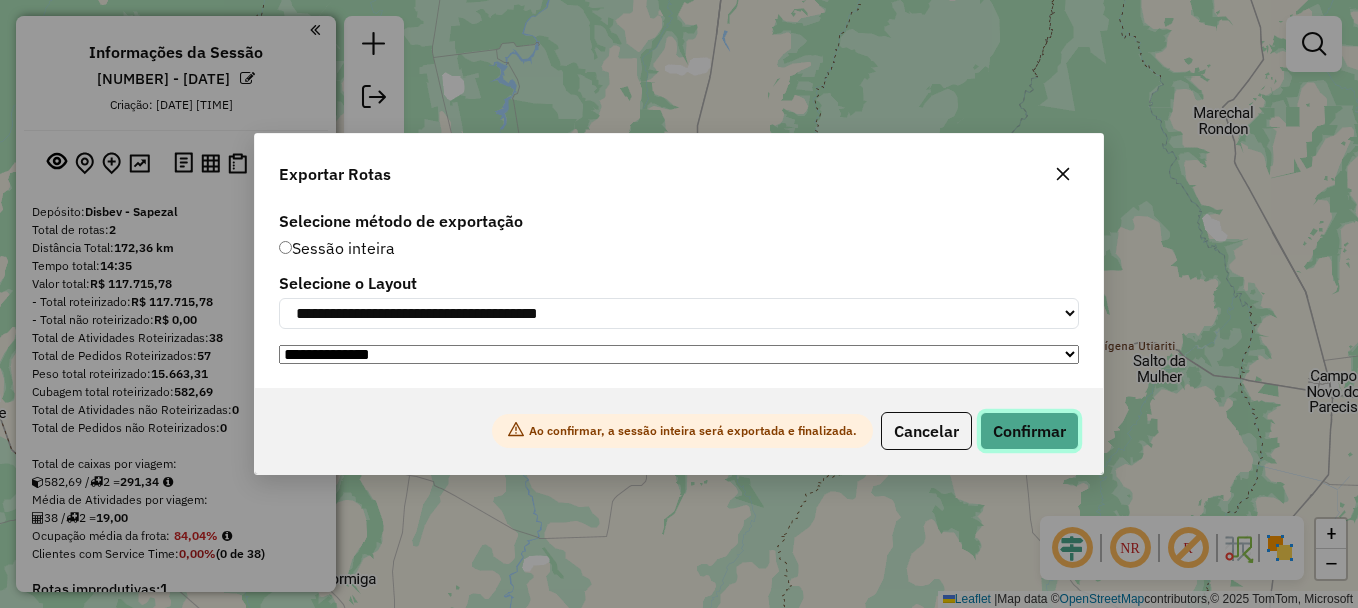 click on "Confirmar" 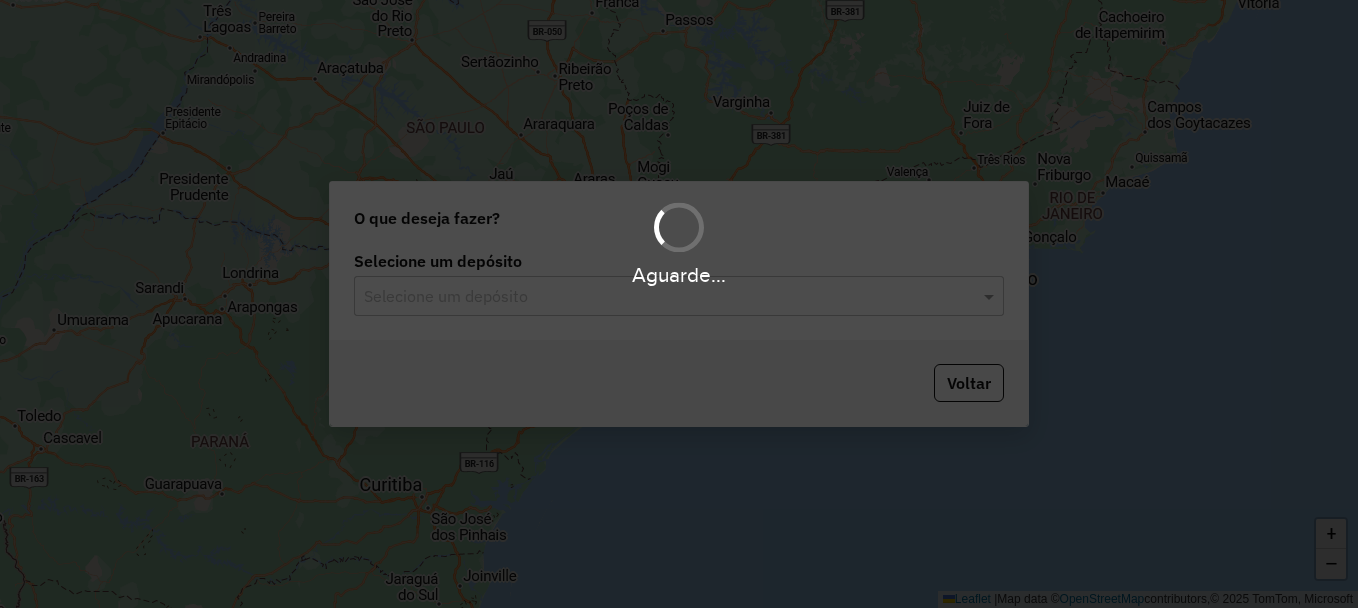 scroll, scrollTop: 0, scrollLeft: 0, axis: both 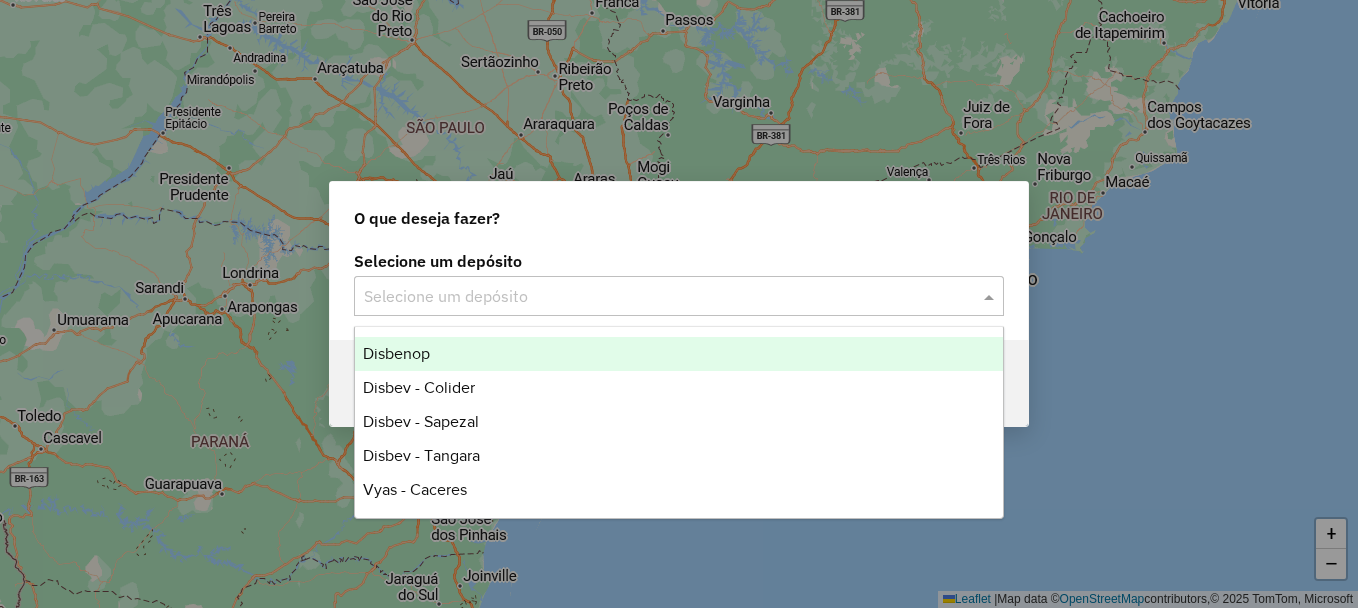 click 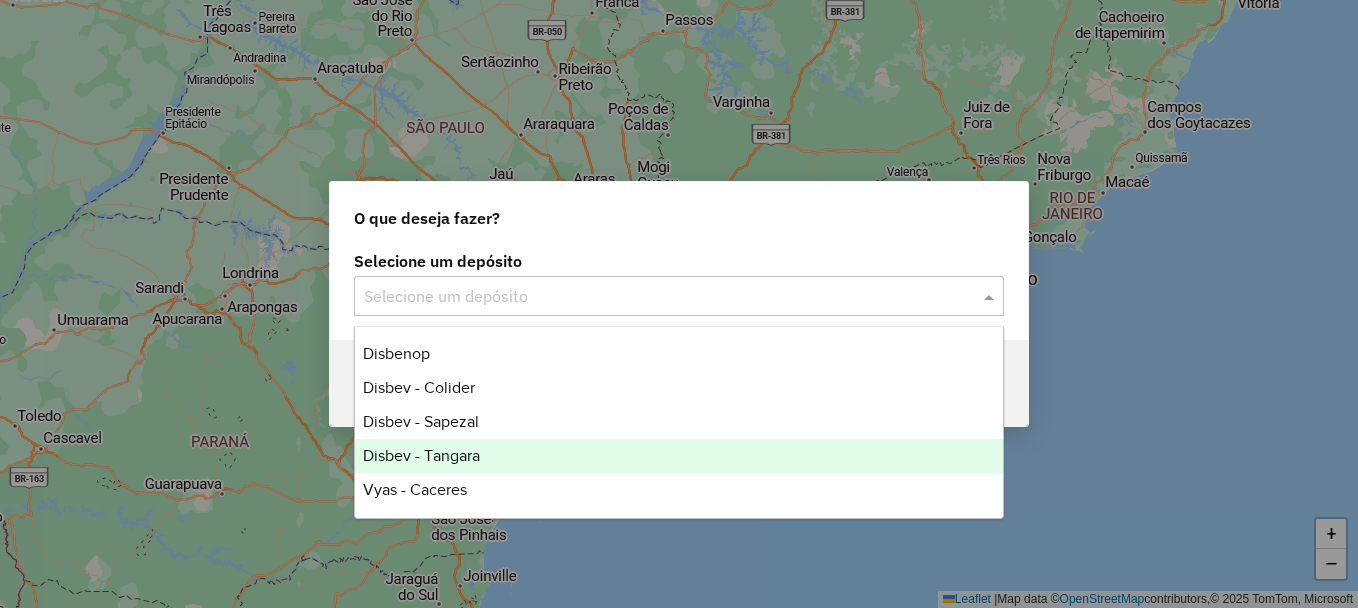 drag, startPoint x: 477, startPoint y: 451, endPoint x: 415, endPoint y: 453, distance: 62.03225 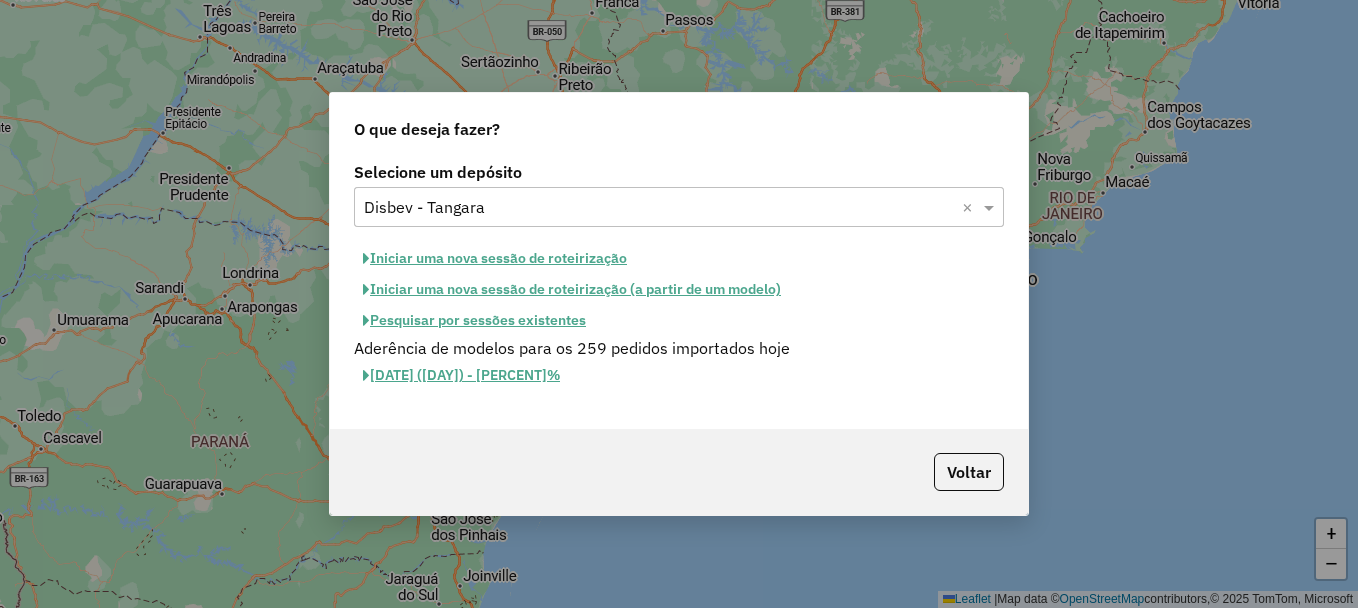 click on "Pesquisar por sessões existentes" 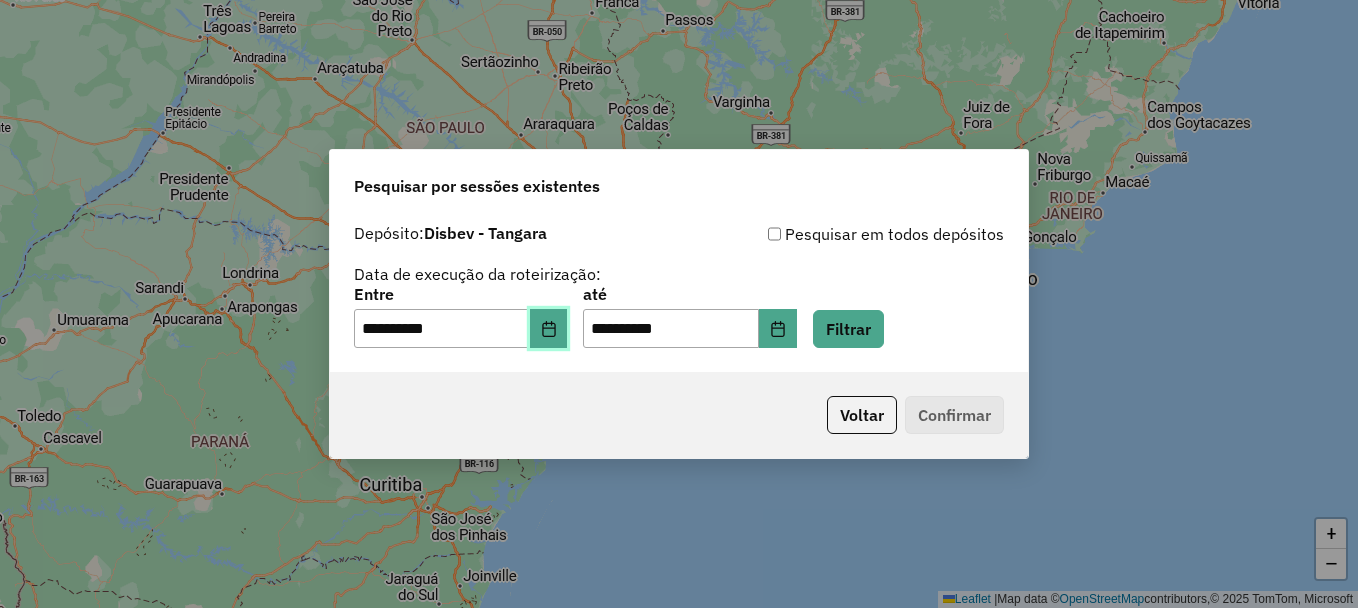 click at bounding box center (549, 329) 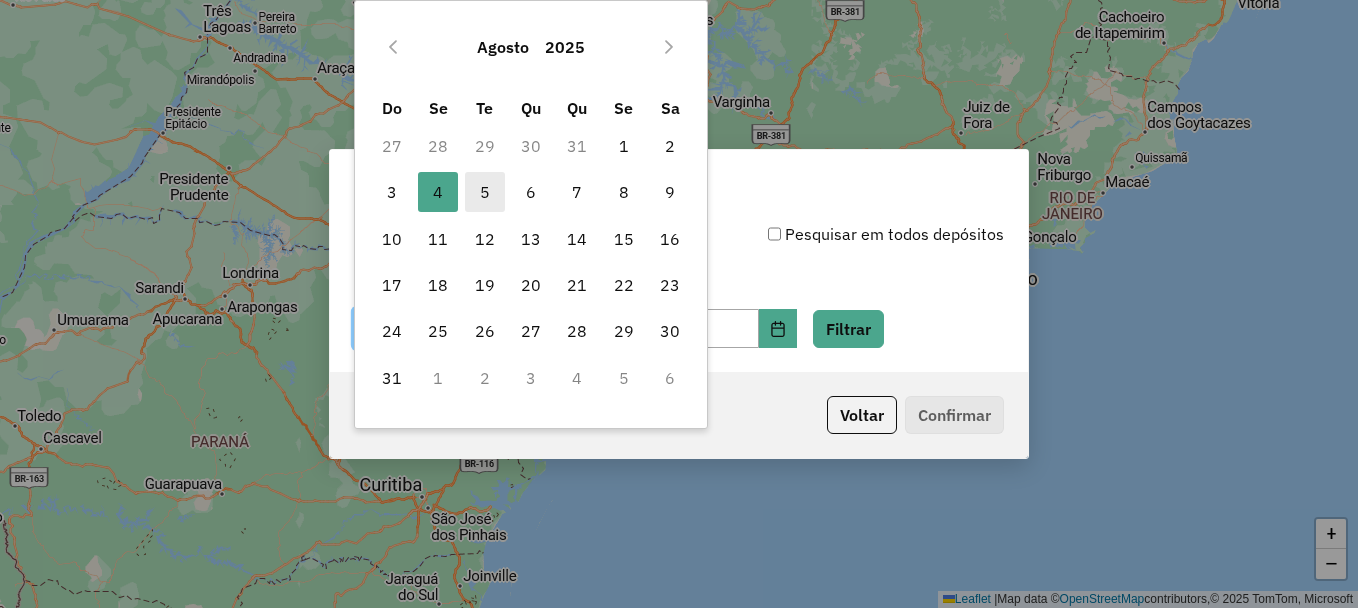 click on "5" at bounding box center [485, 192] 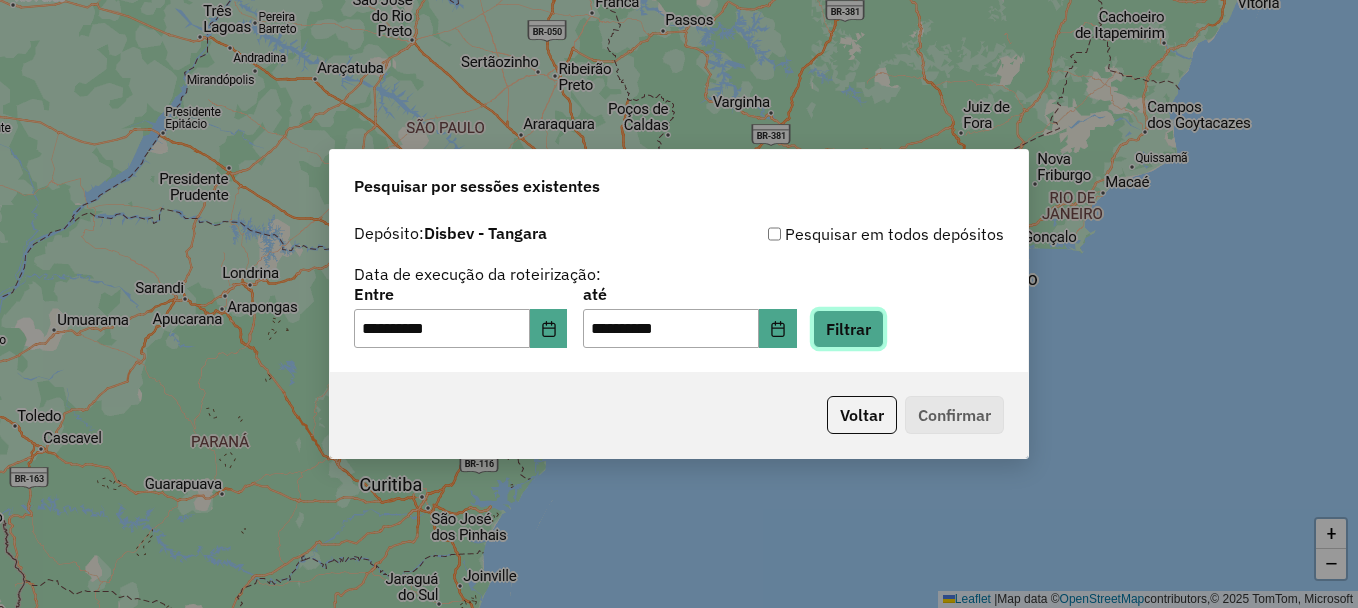 drag, startPoint x: 906, startPoint y: 315, endPoint x: 893, endPoint y: 322, distance: 14.764823 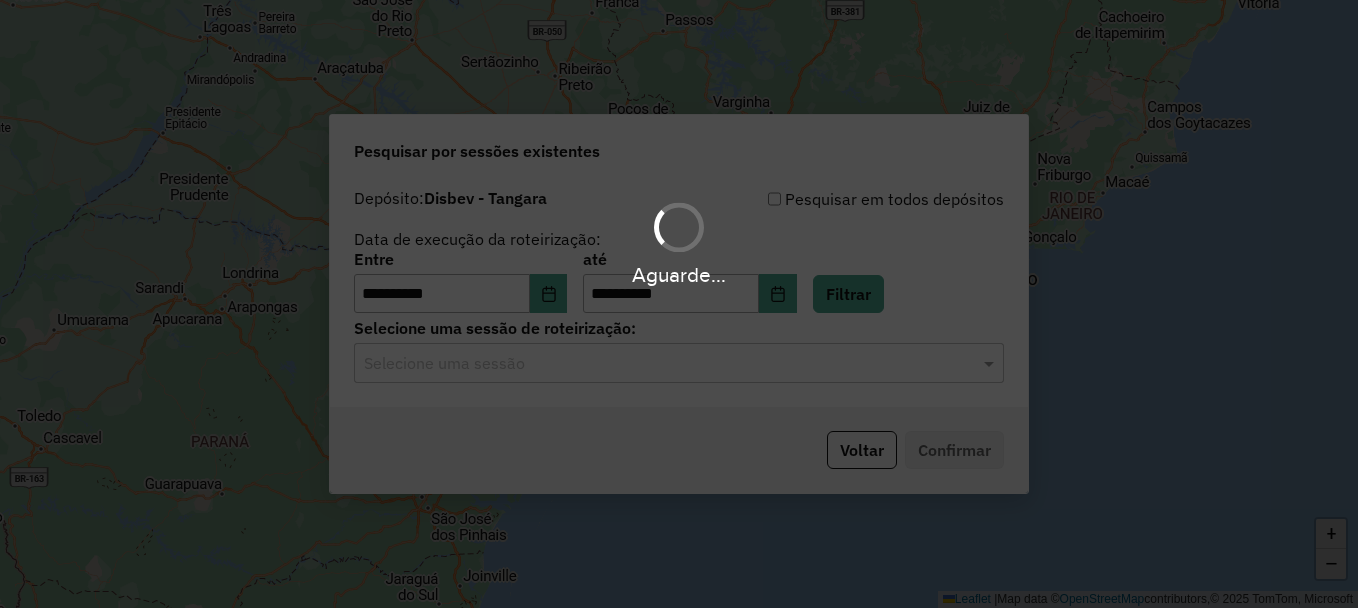 click 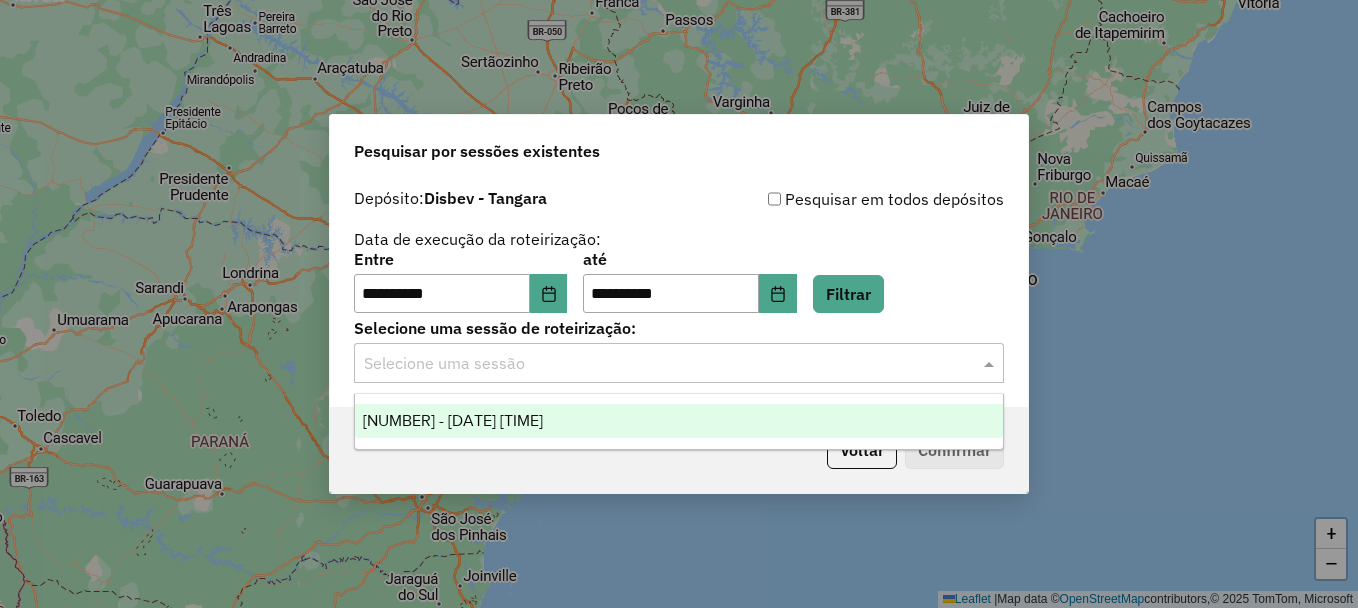 click on "975057 - 05/08/2025 20:17" at bounding box center [453, 420] 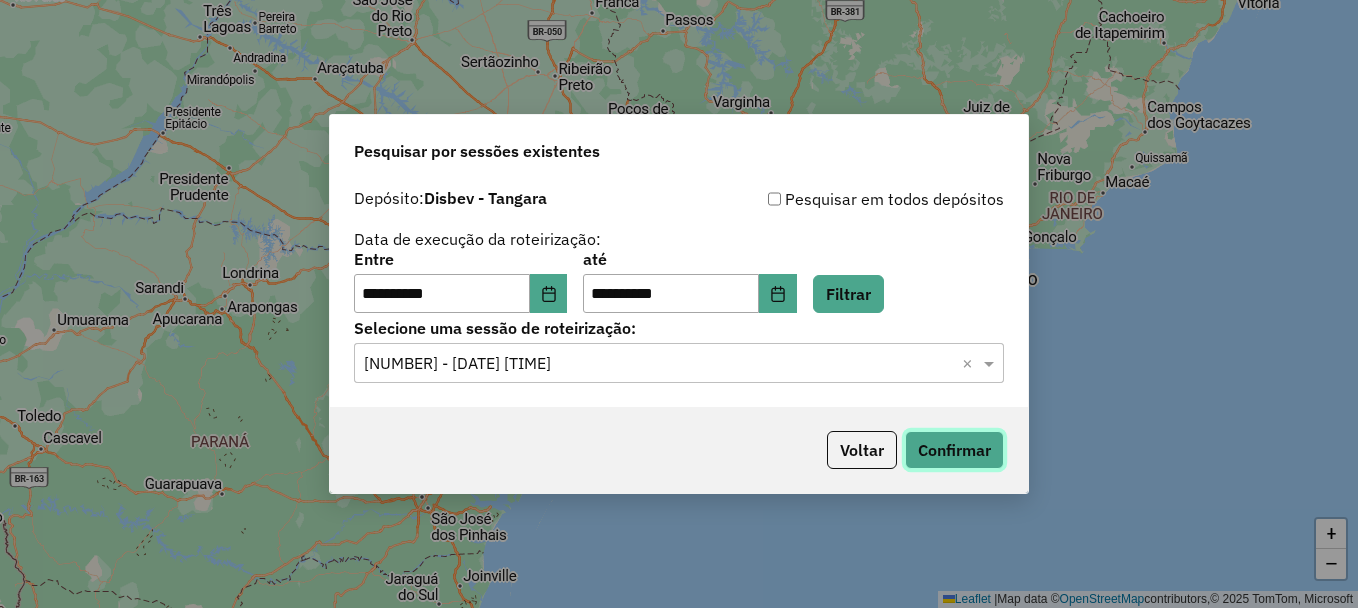 click on "Confirmar" 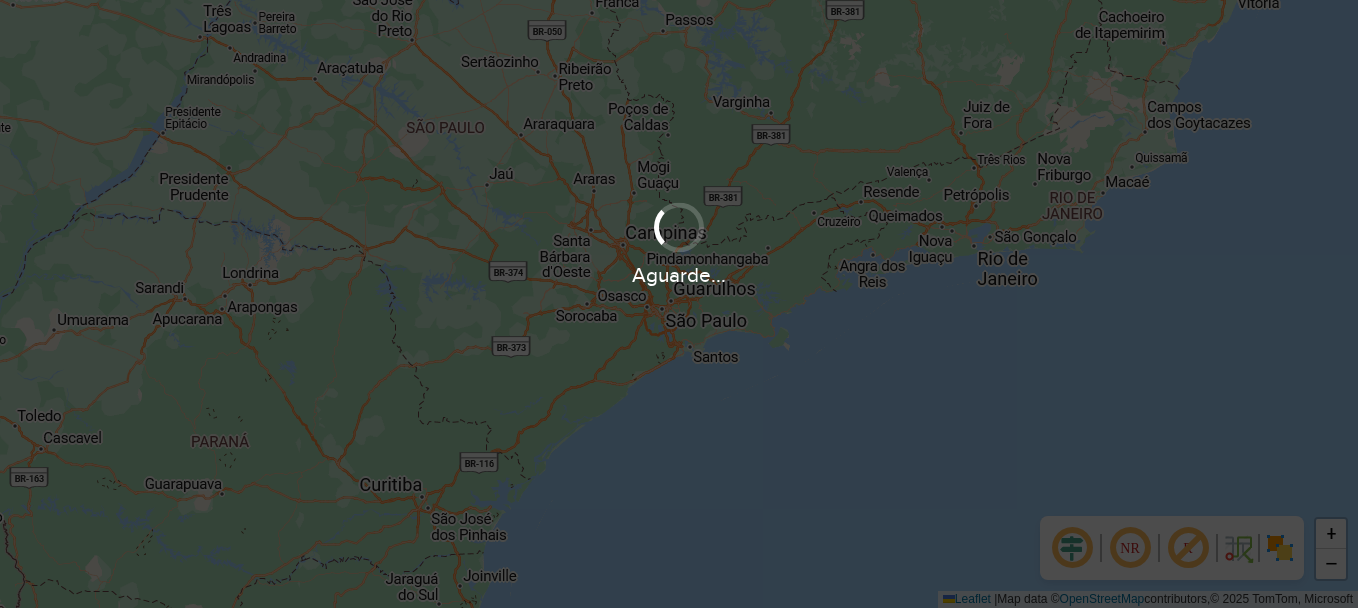 scroll, scrollTop: 0, scrollLeft: 0, axis: both 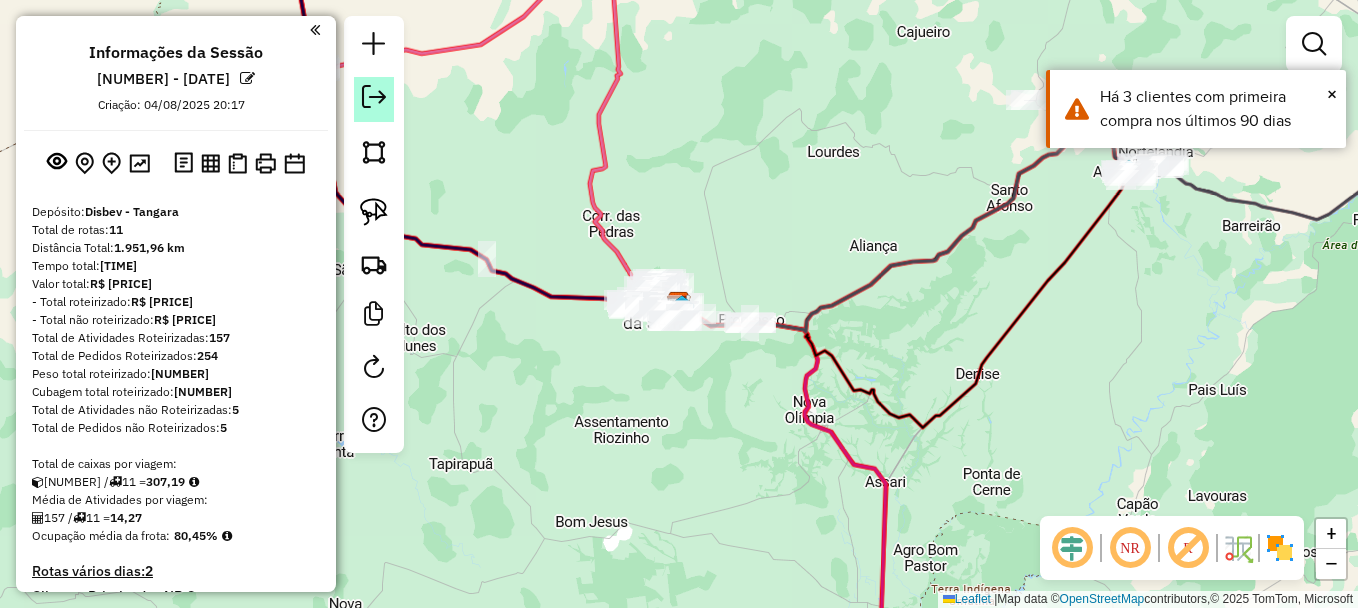 click 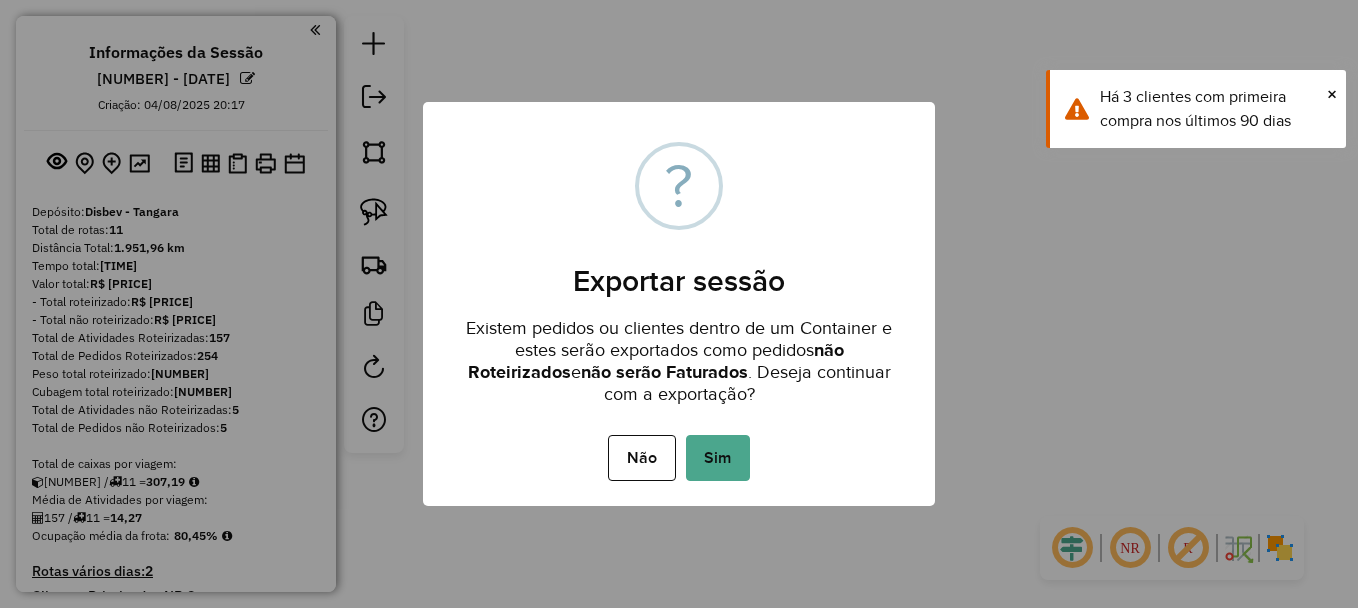 click on "Sim" at bounding box center (718, 458) 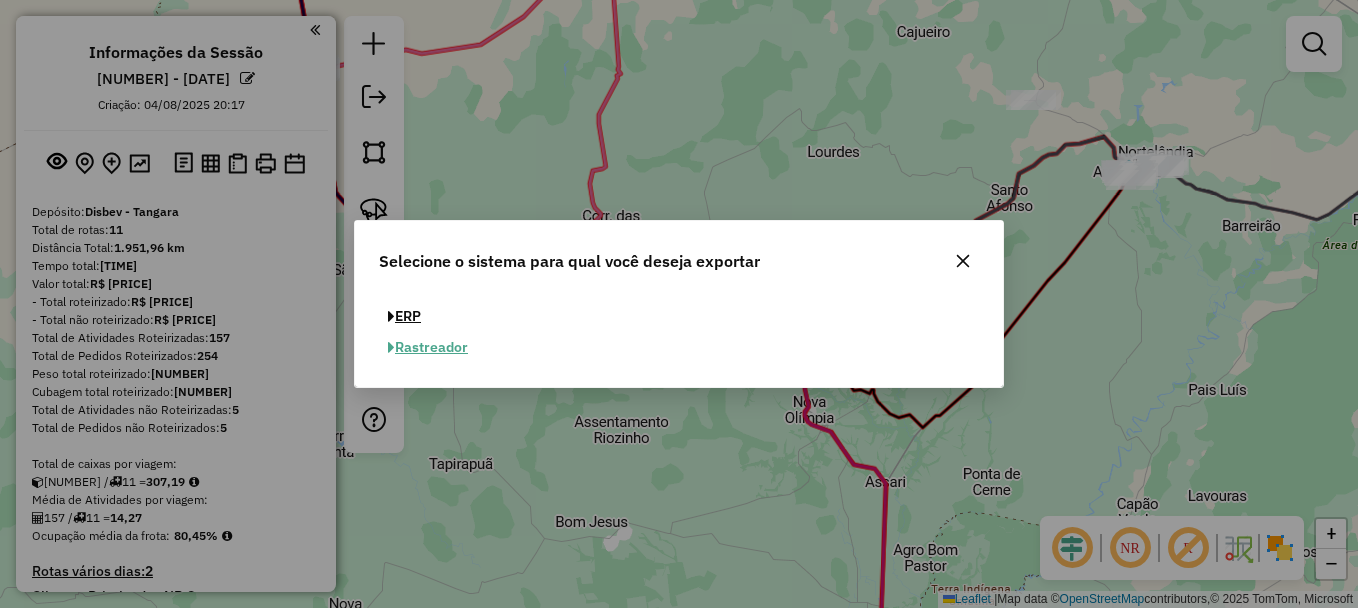click on "ERP" 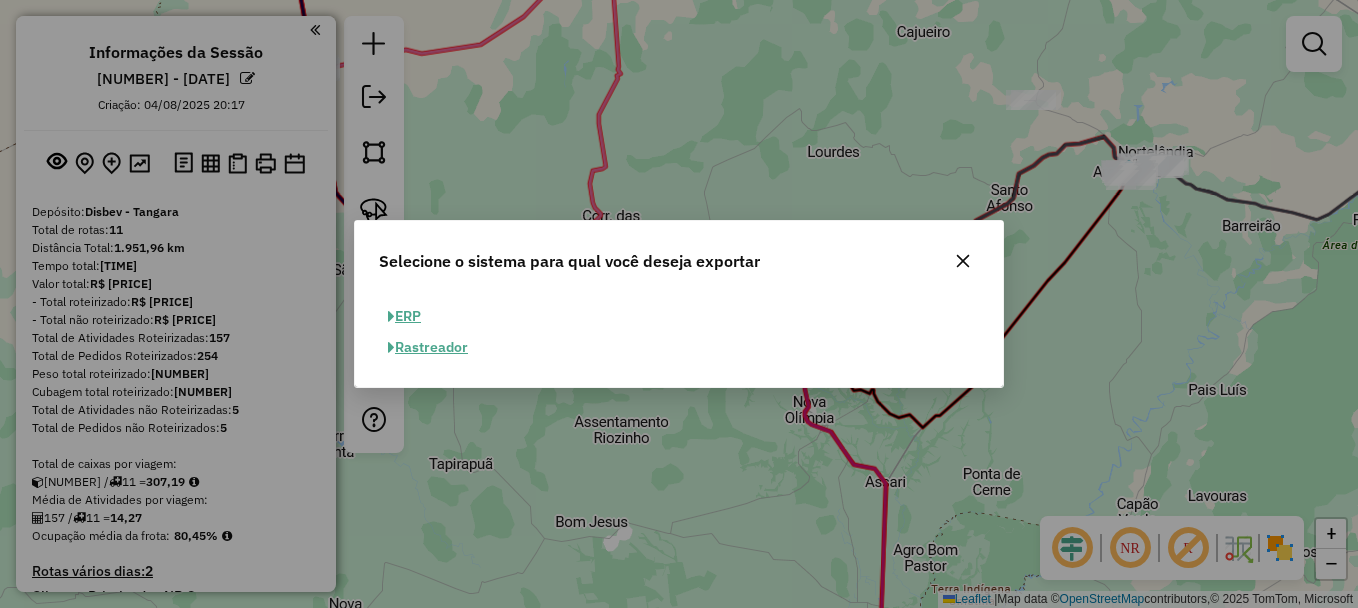select on "**" 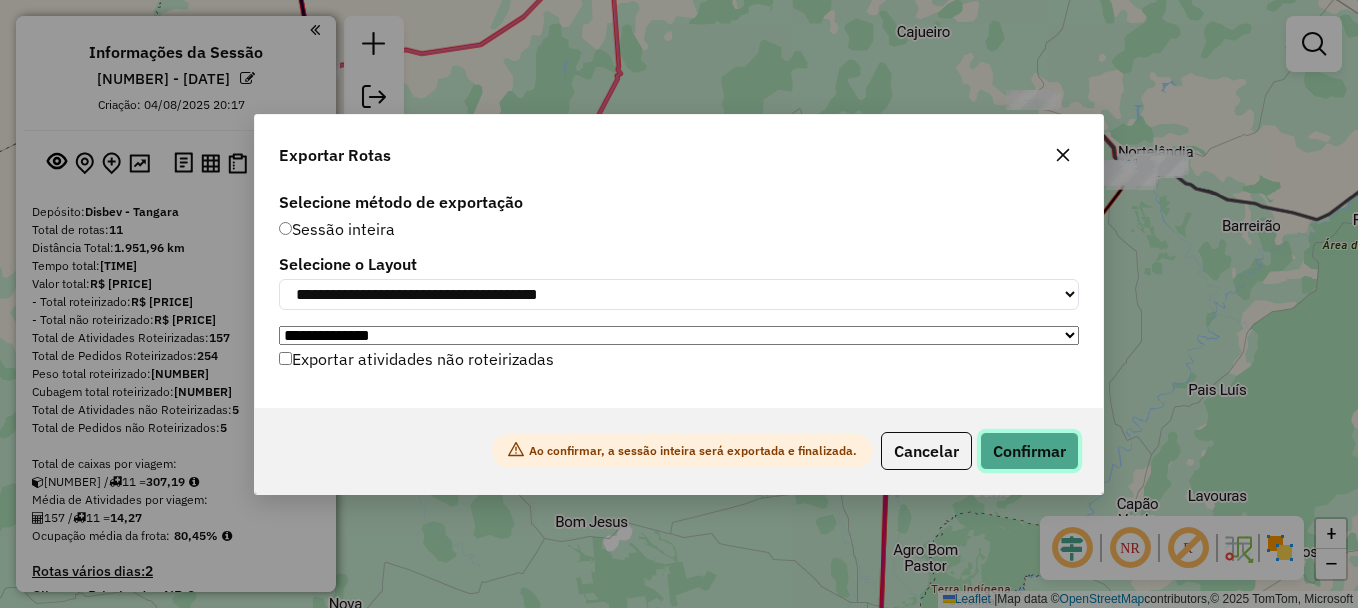 click on "Confirmar" 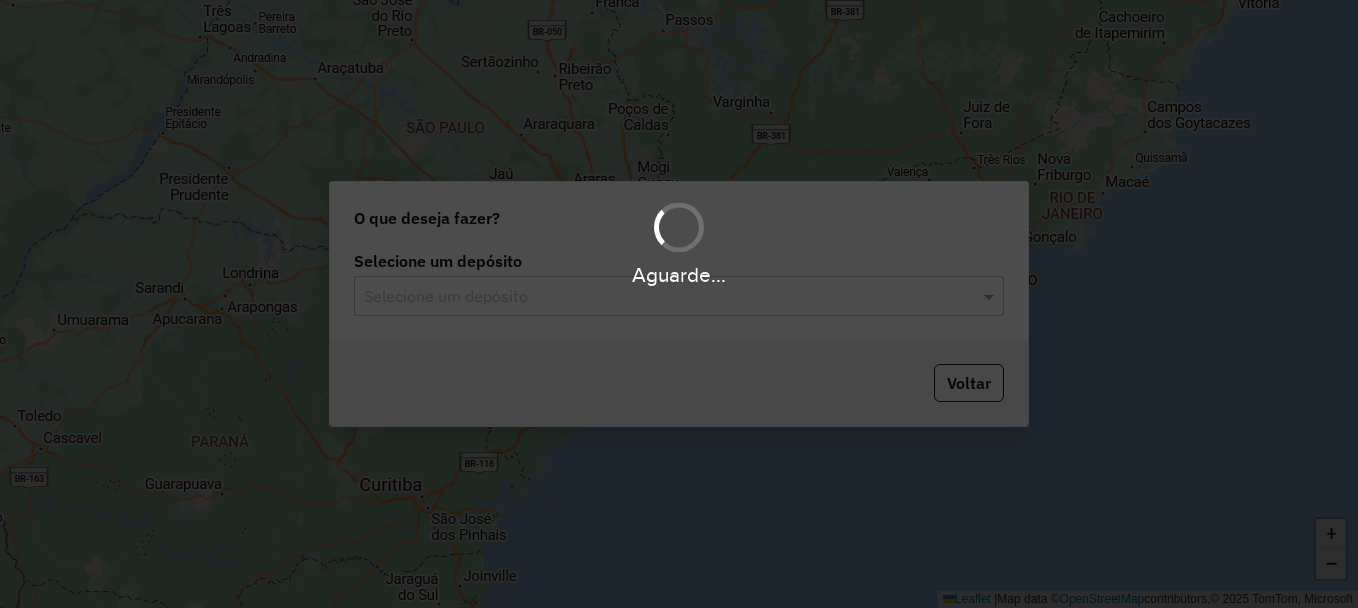 scroll, scrollTop: 0, scrollLeft: 0, axis: both 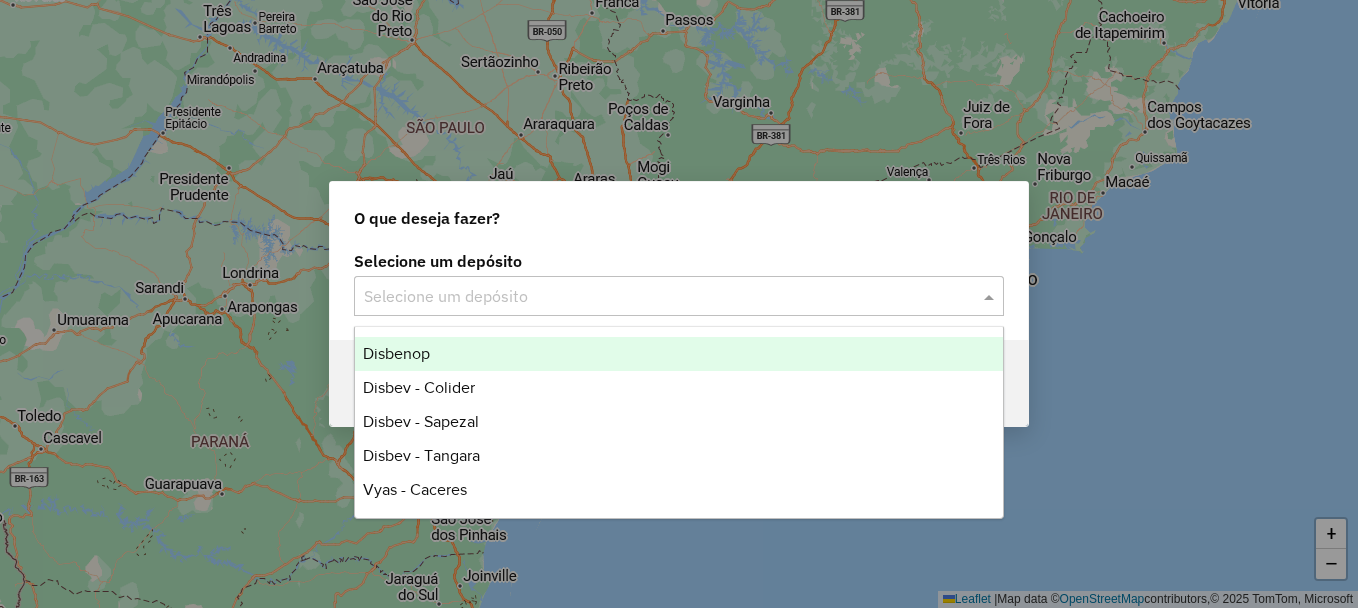 click 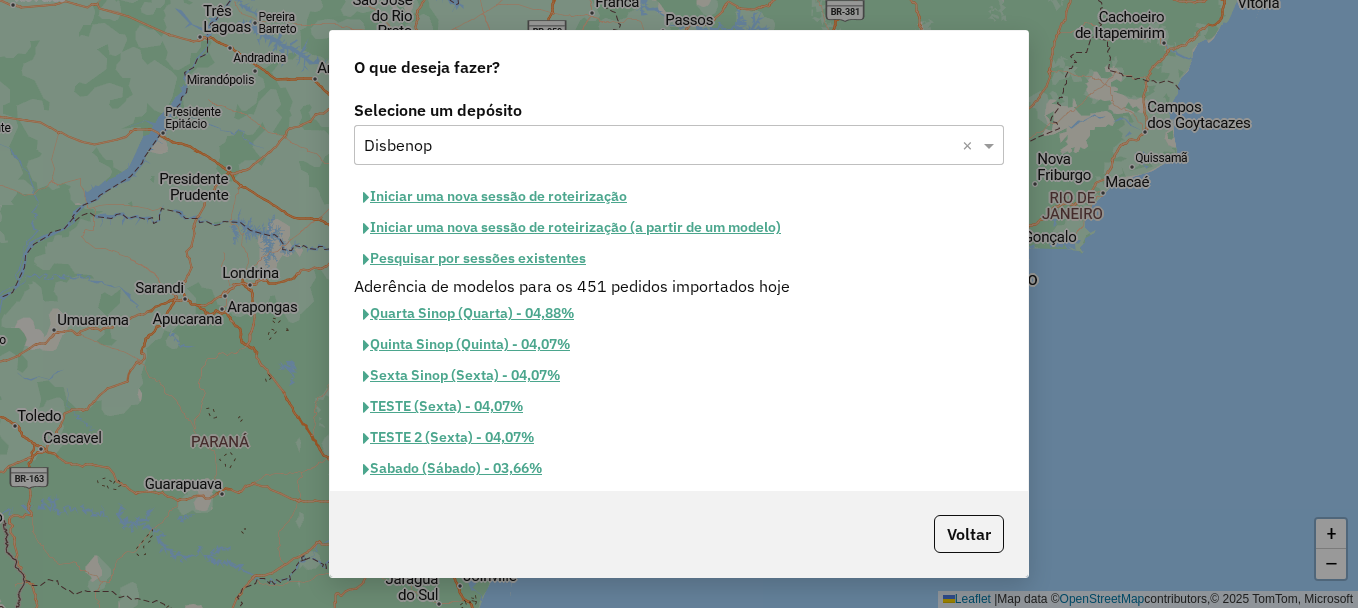 click on "Pesquisar por sessões existentes" 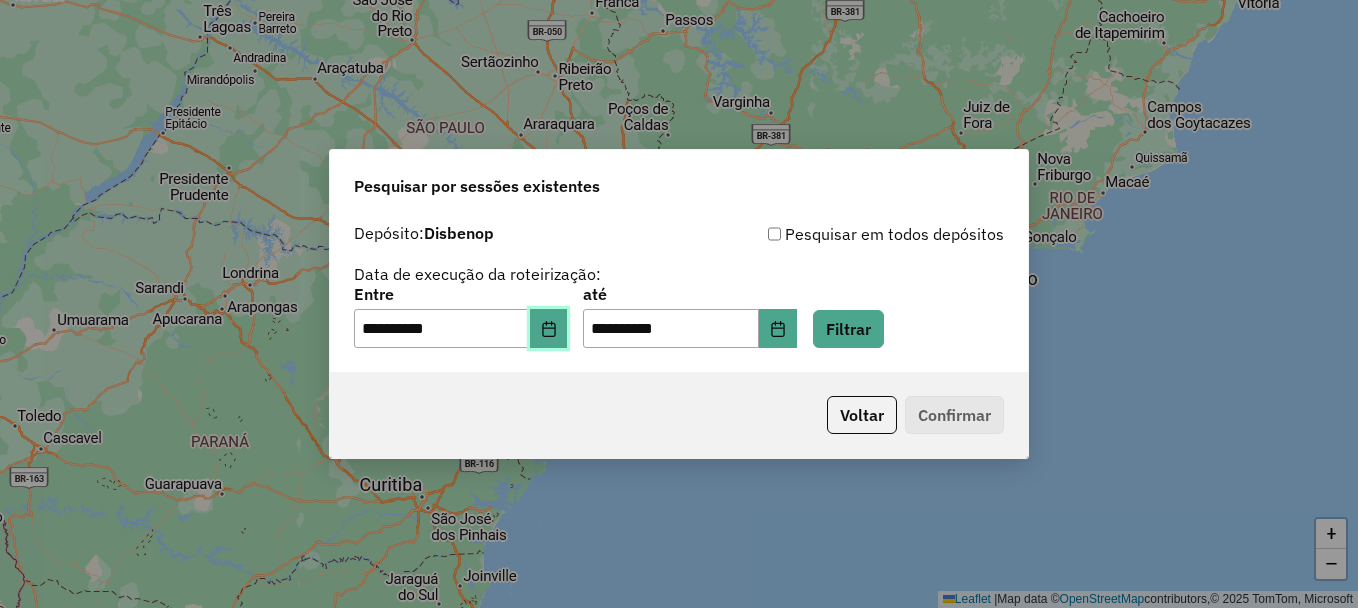 click at bounding box center (549, 329) 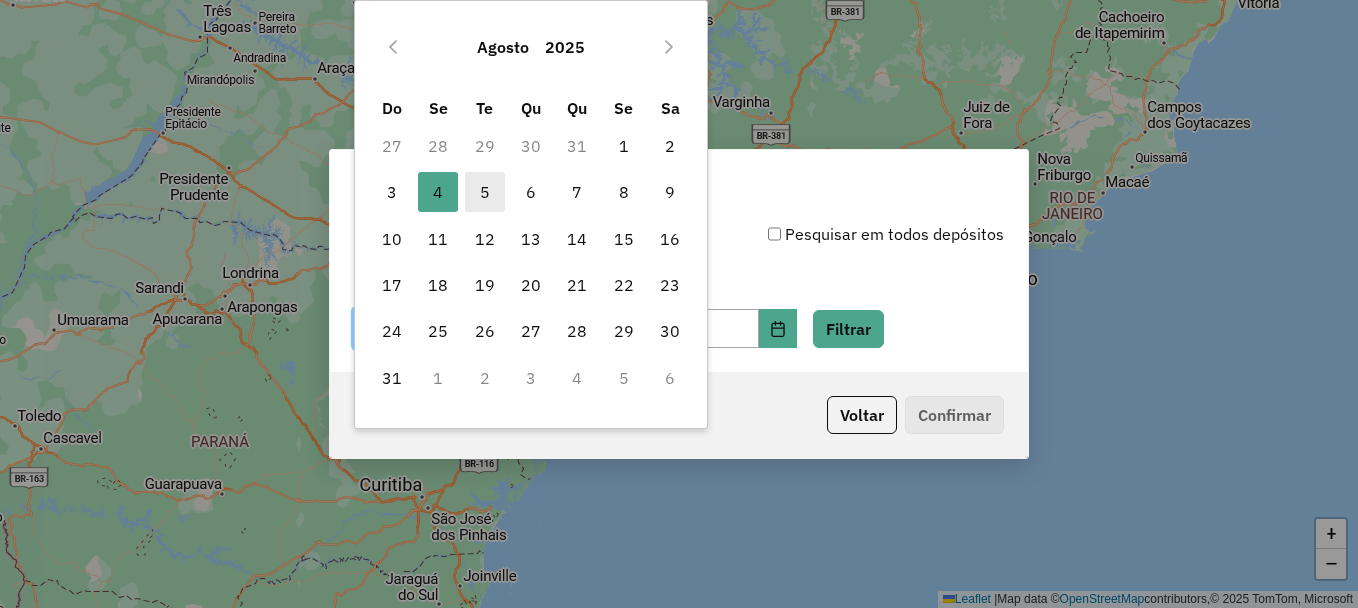 click on "5" at bounding box center (485, 192) 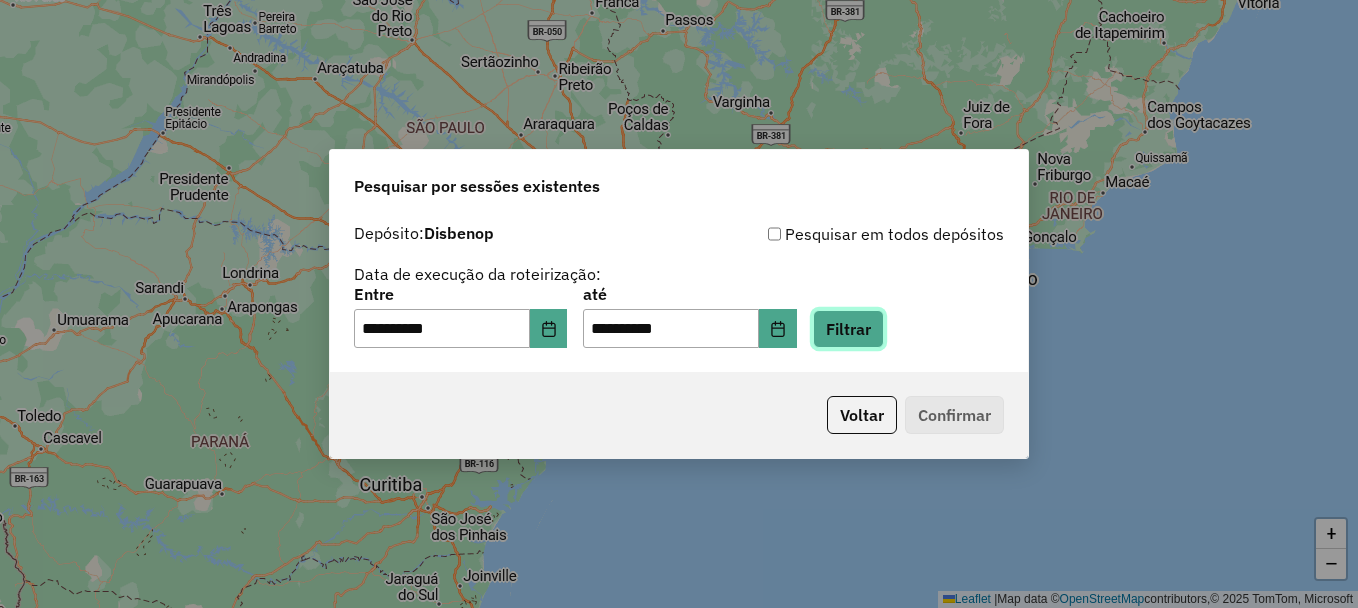 click on "Filtrar" 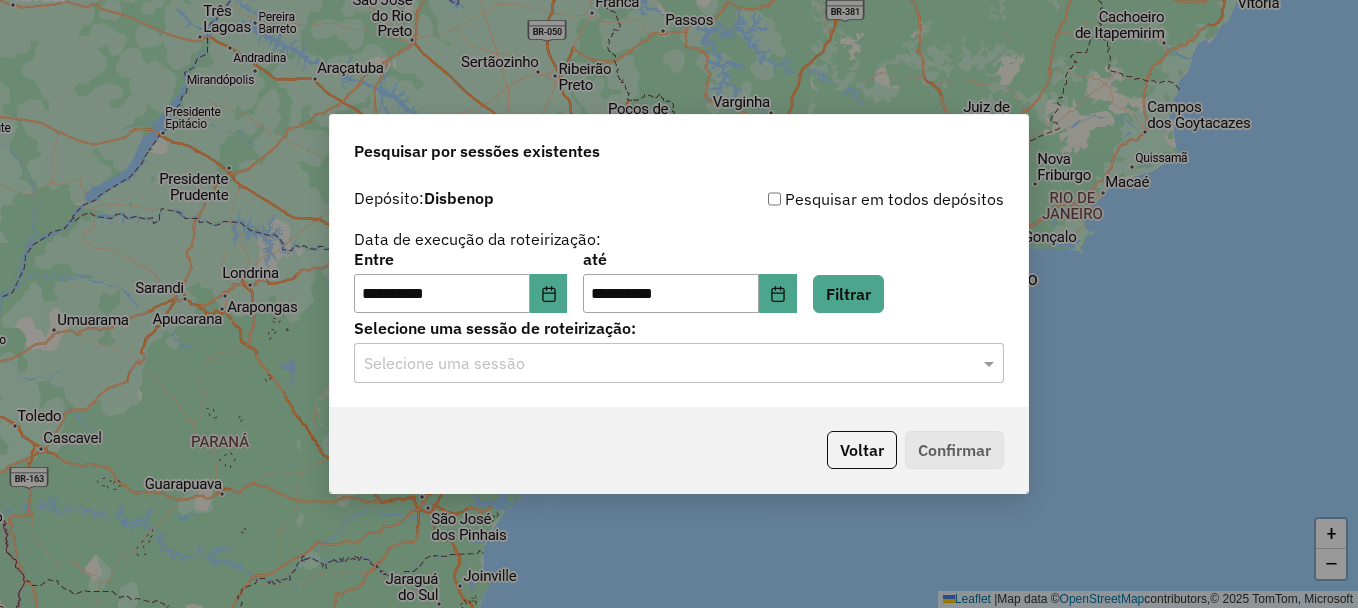 click 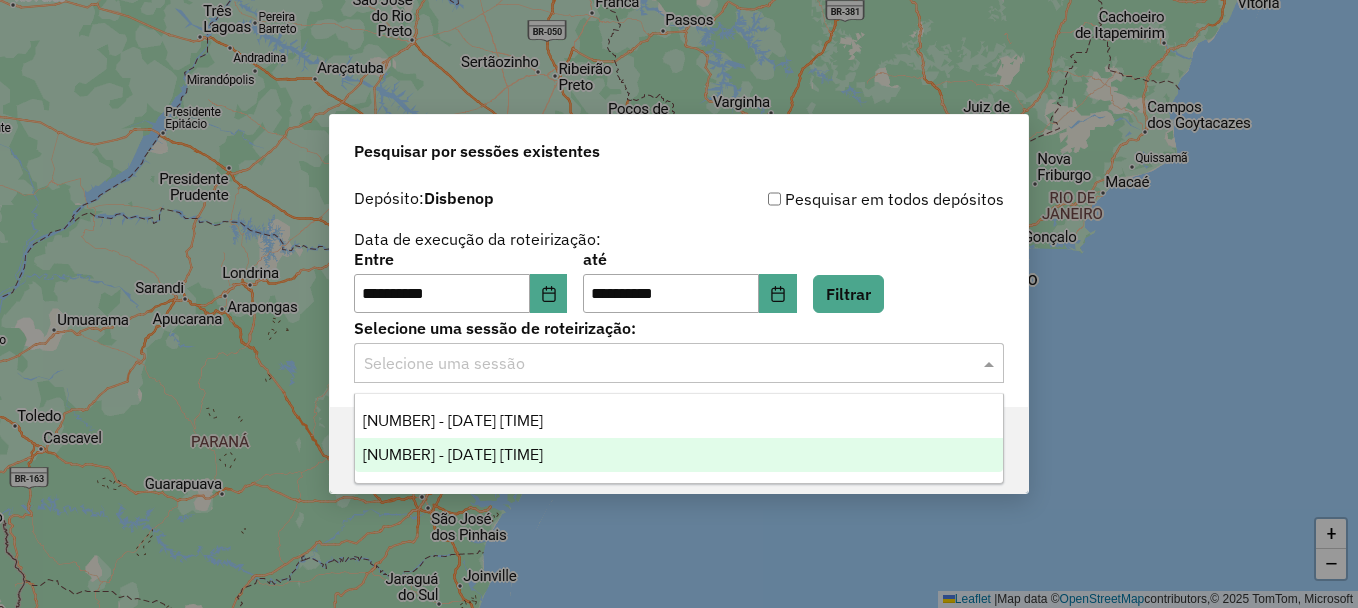 click on "975102 - 05/08/2025 20:39" at bounding box center [453, 454] 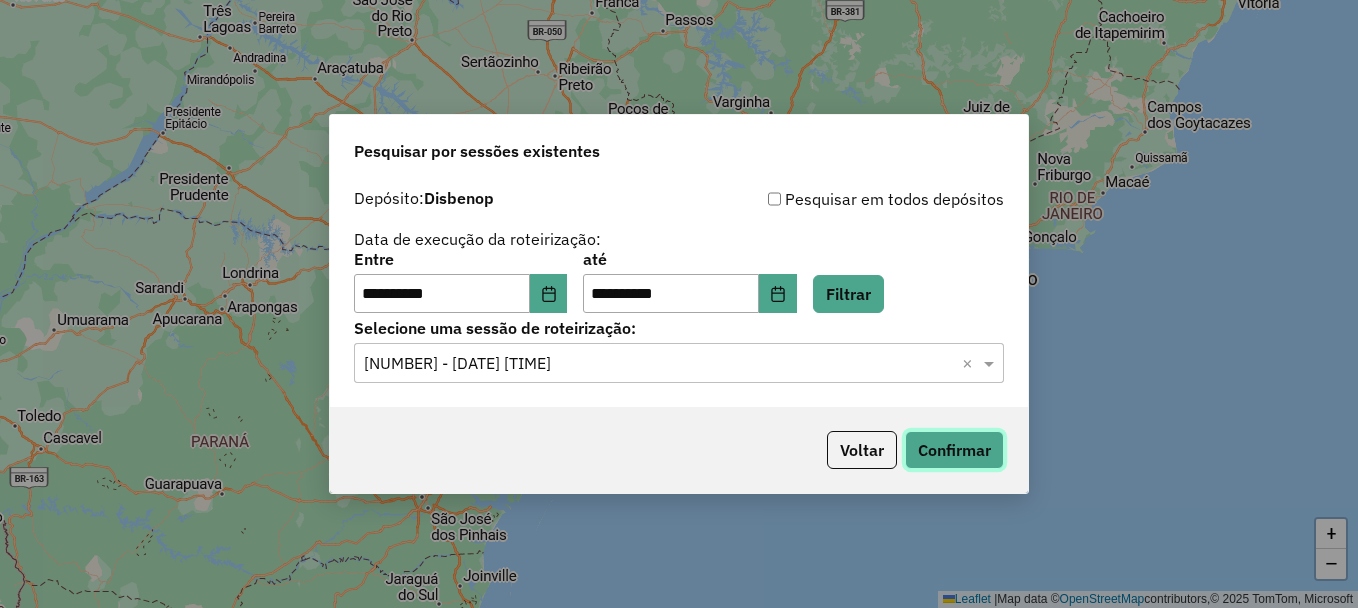 click on "Confirmar" 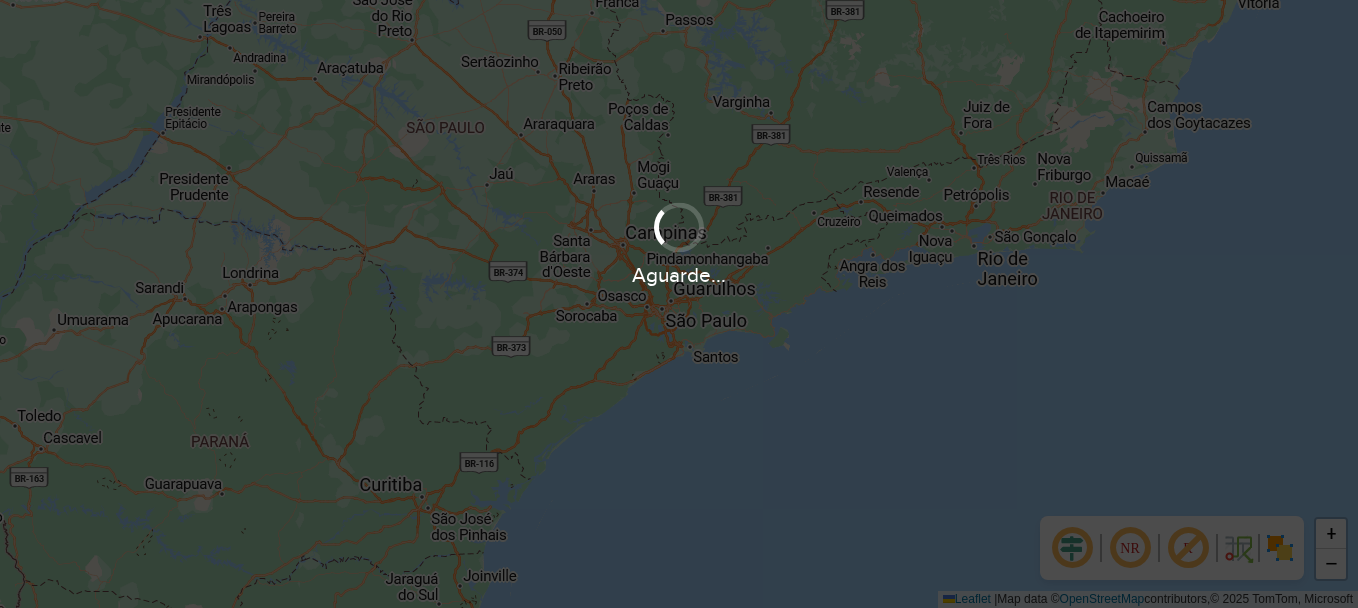 scroll, scrollTop: 0, scrollLeft: 0, axis: both 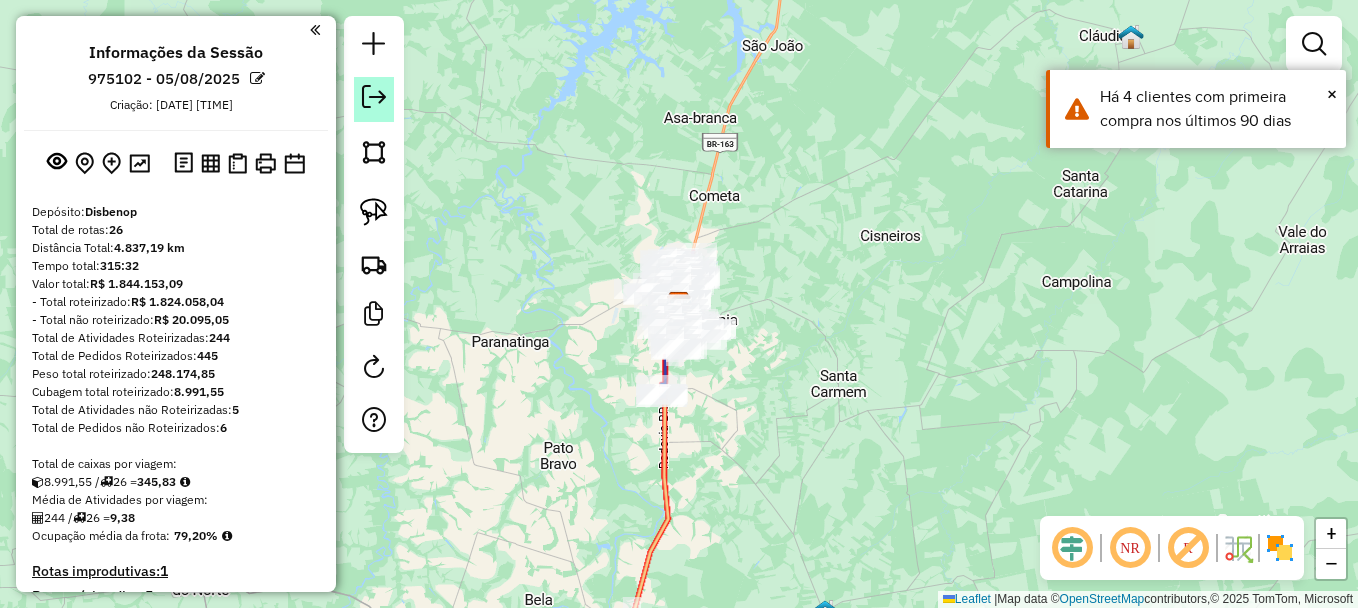 click 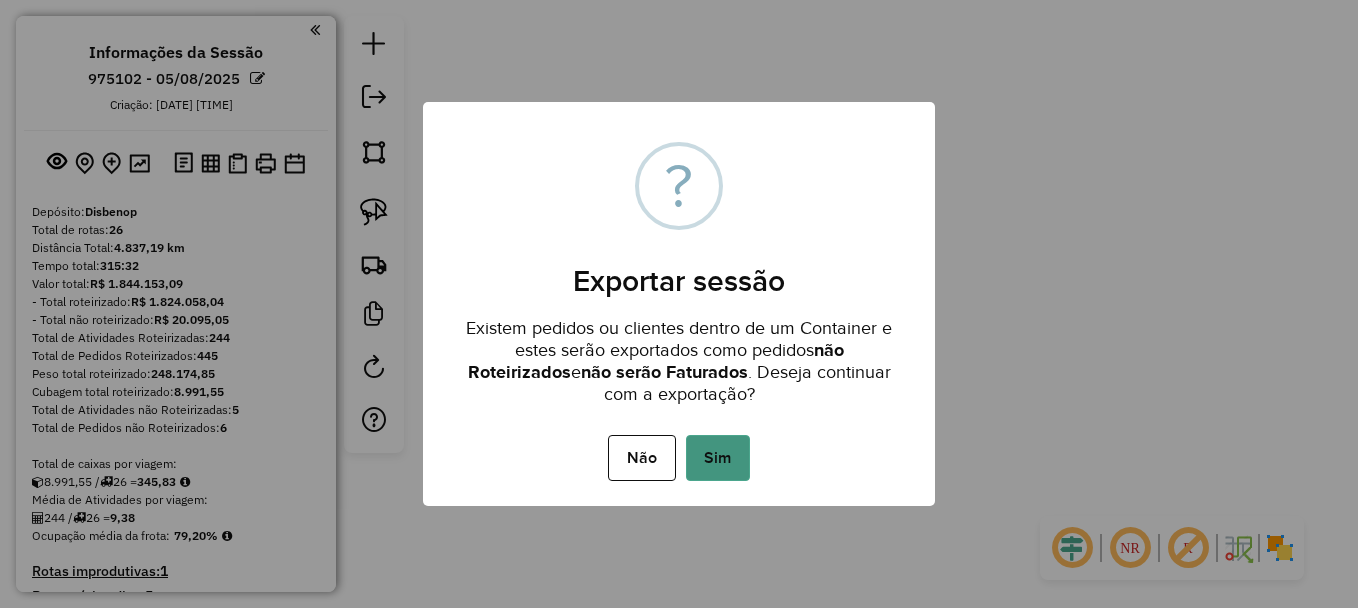 click on "Sim" at bounding box center [718, 458] 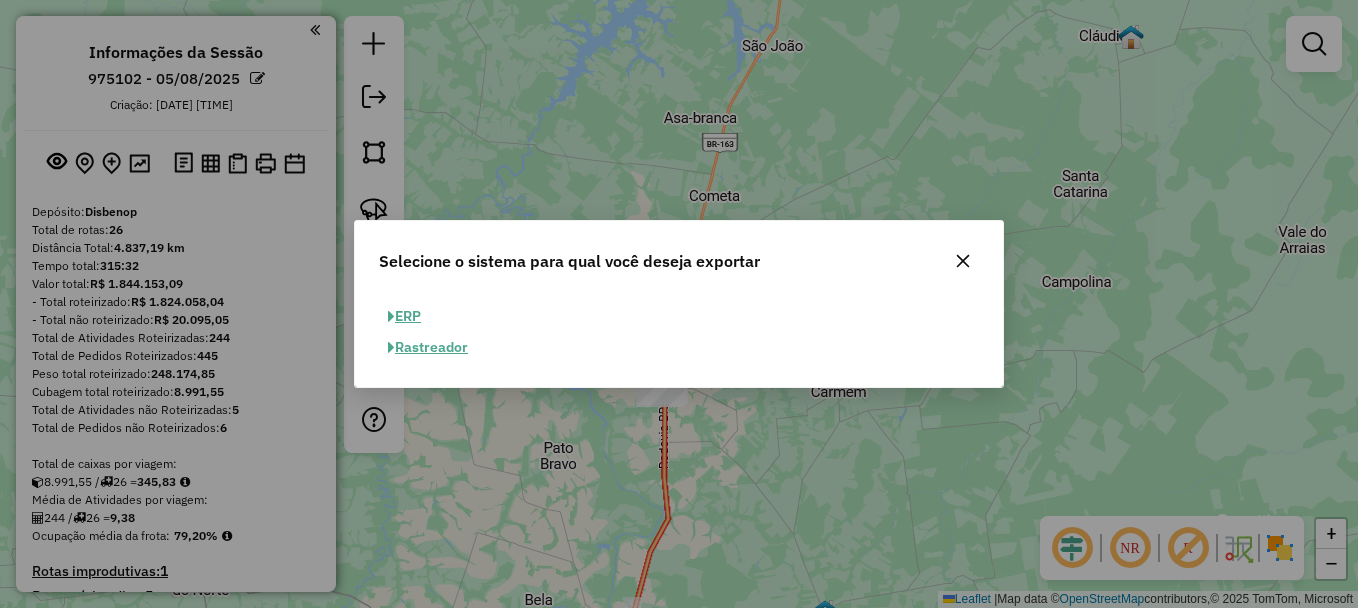 click on "ERP" 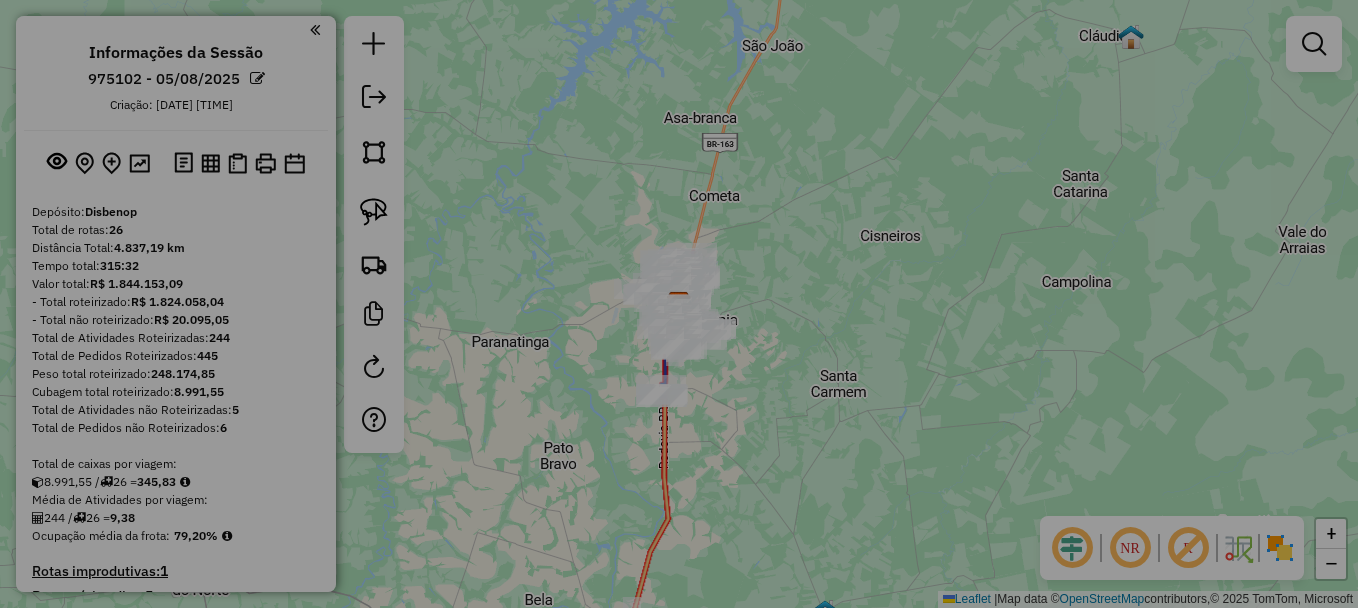 select on "**" 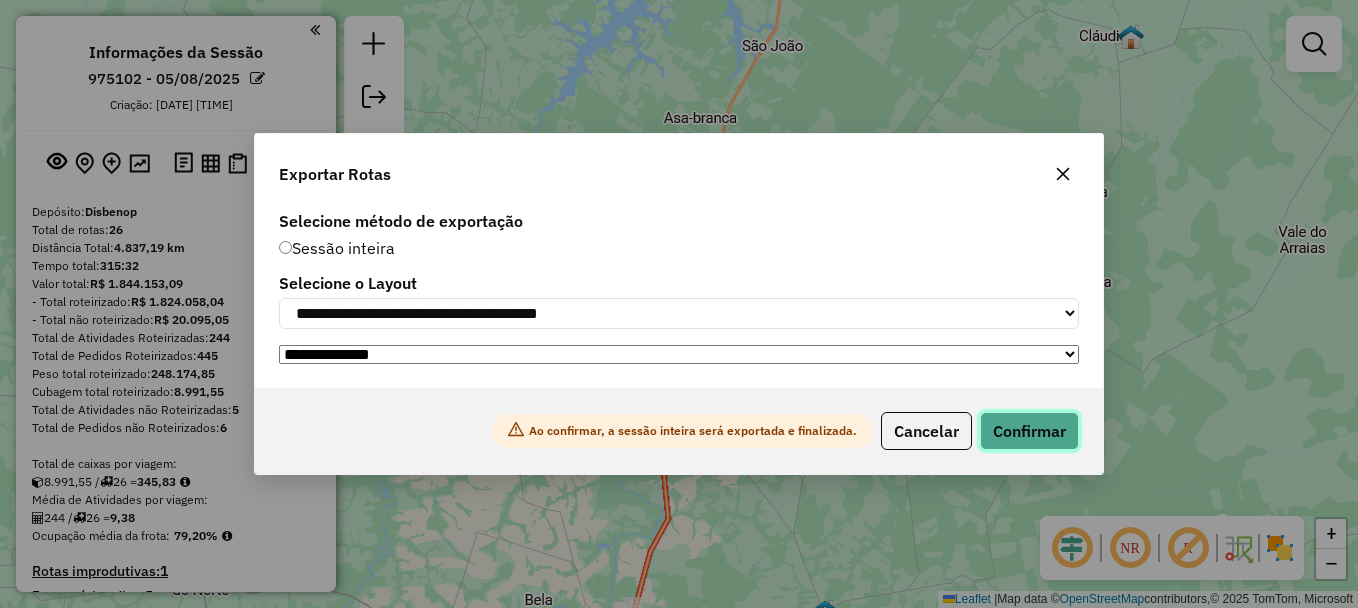 click on "Confirmar" 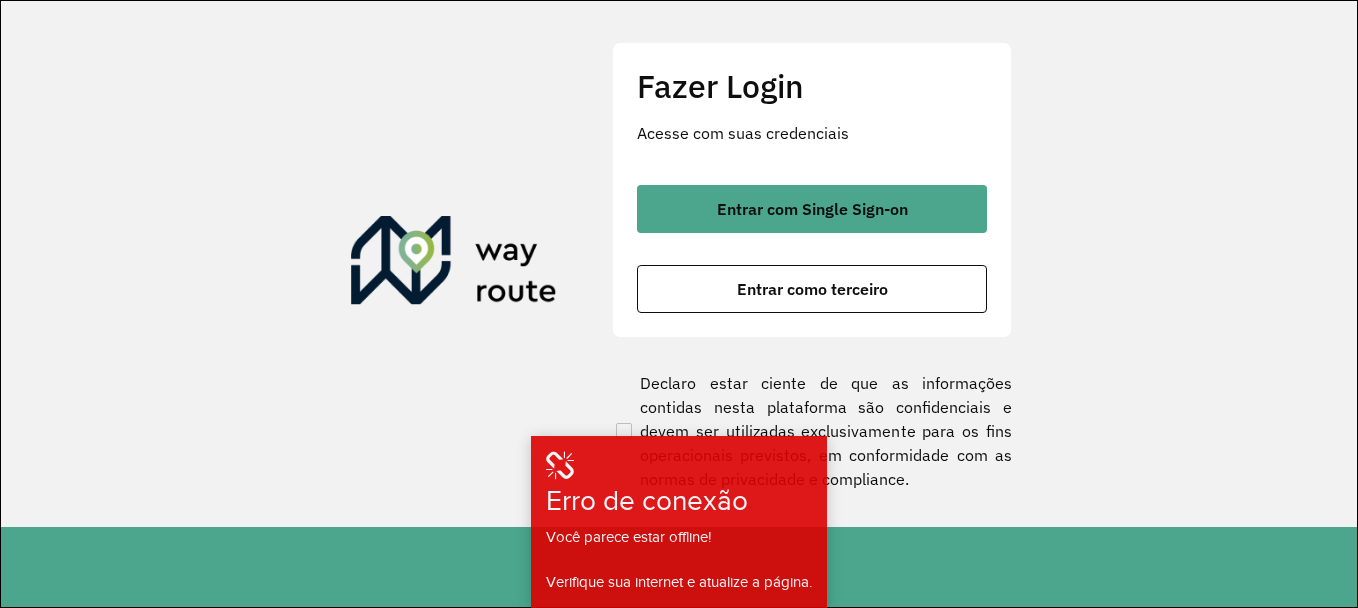 scroll, scrollTop: 0, scrollLeft: 0, axis: both 